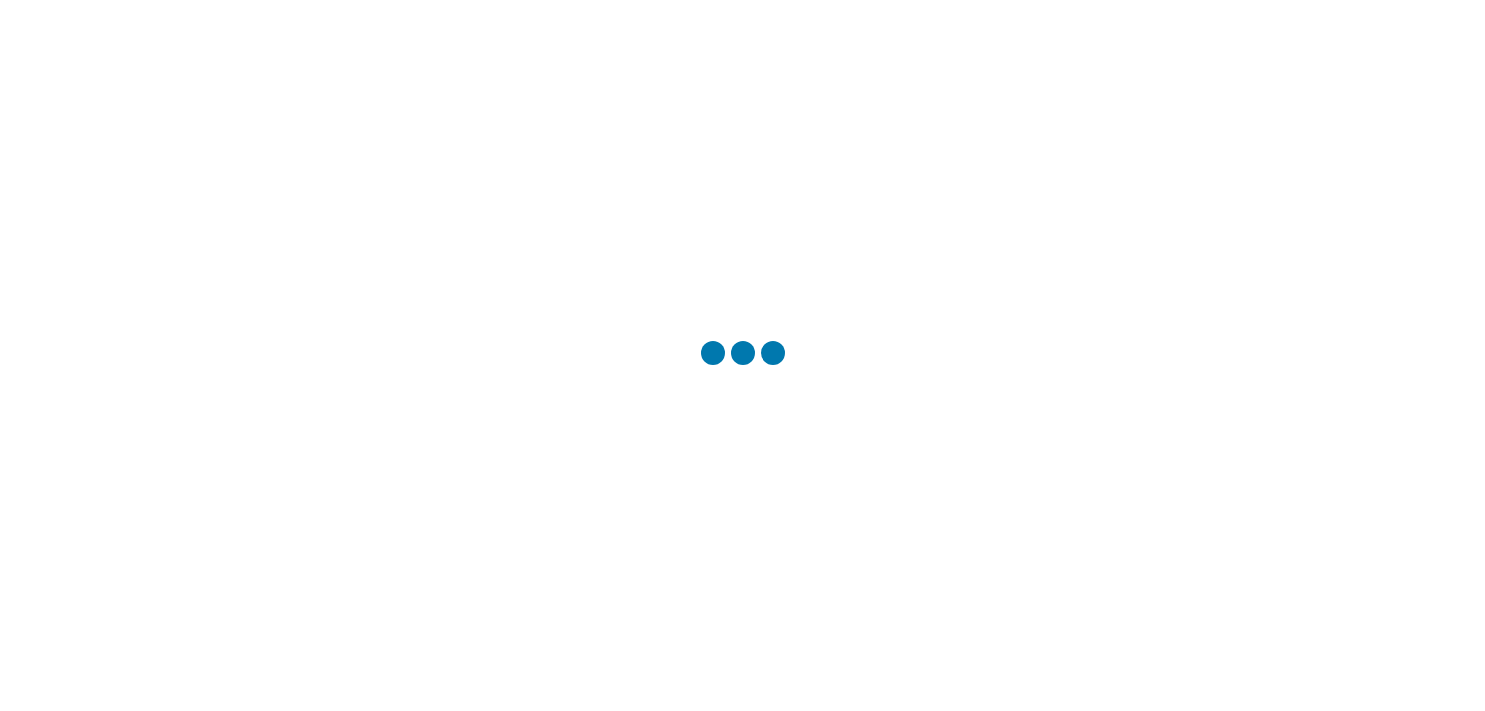 scroll, scrollTop: 0, scrollLeft: 0, axis: both 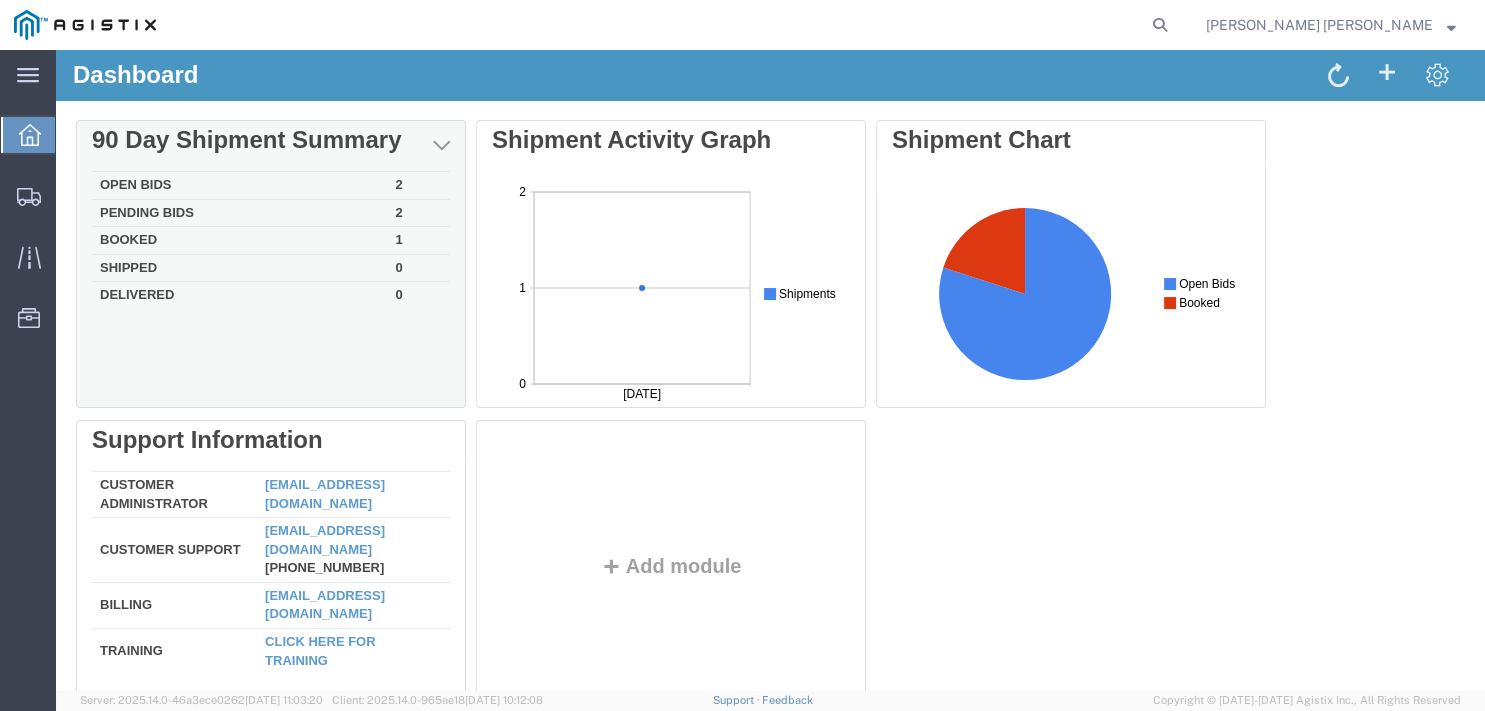 click on "Booked" at bounding box center (240, 241) 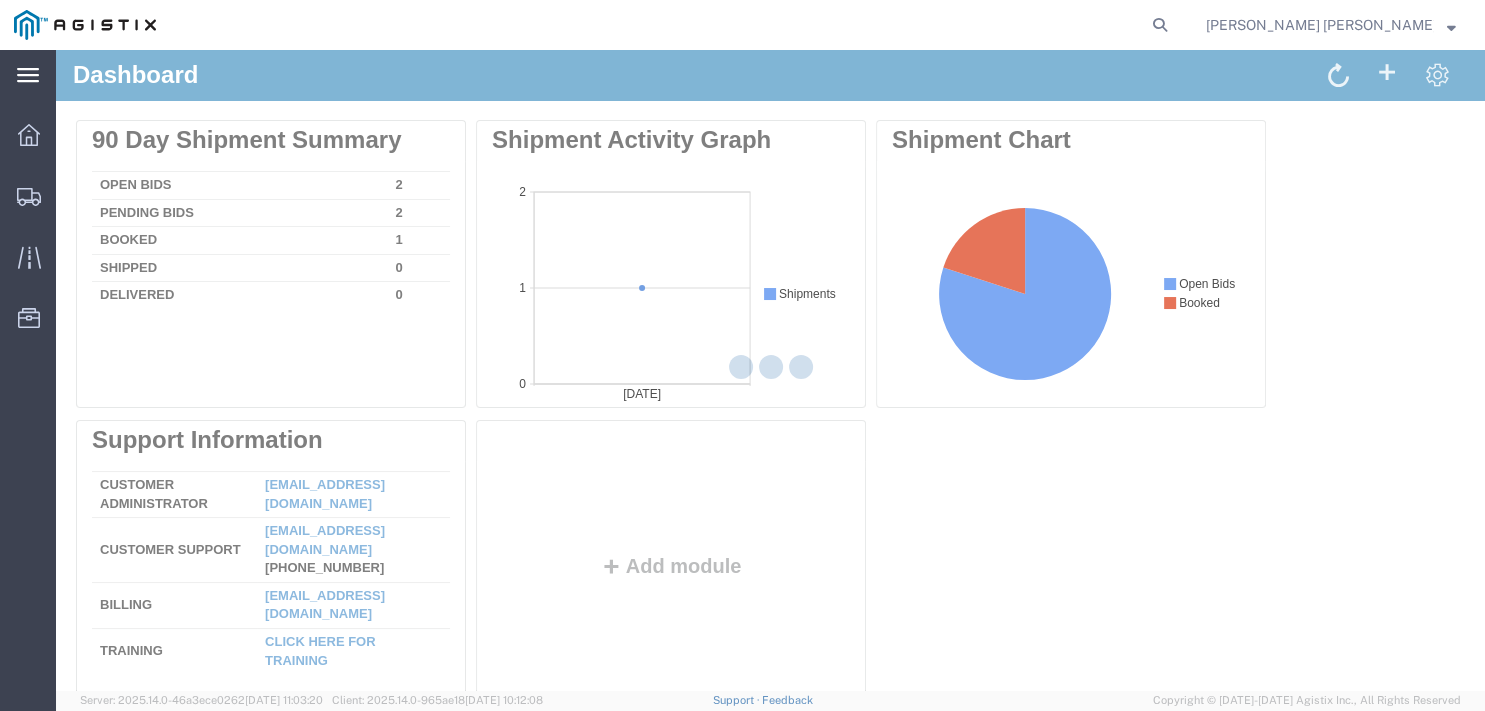 click 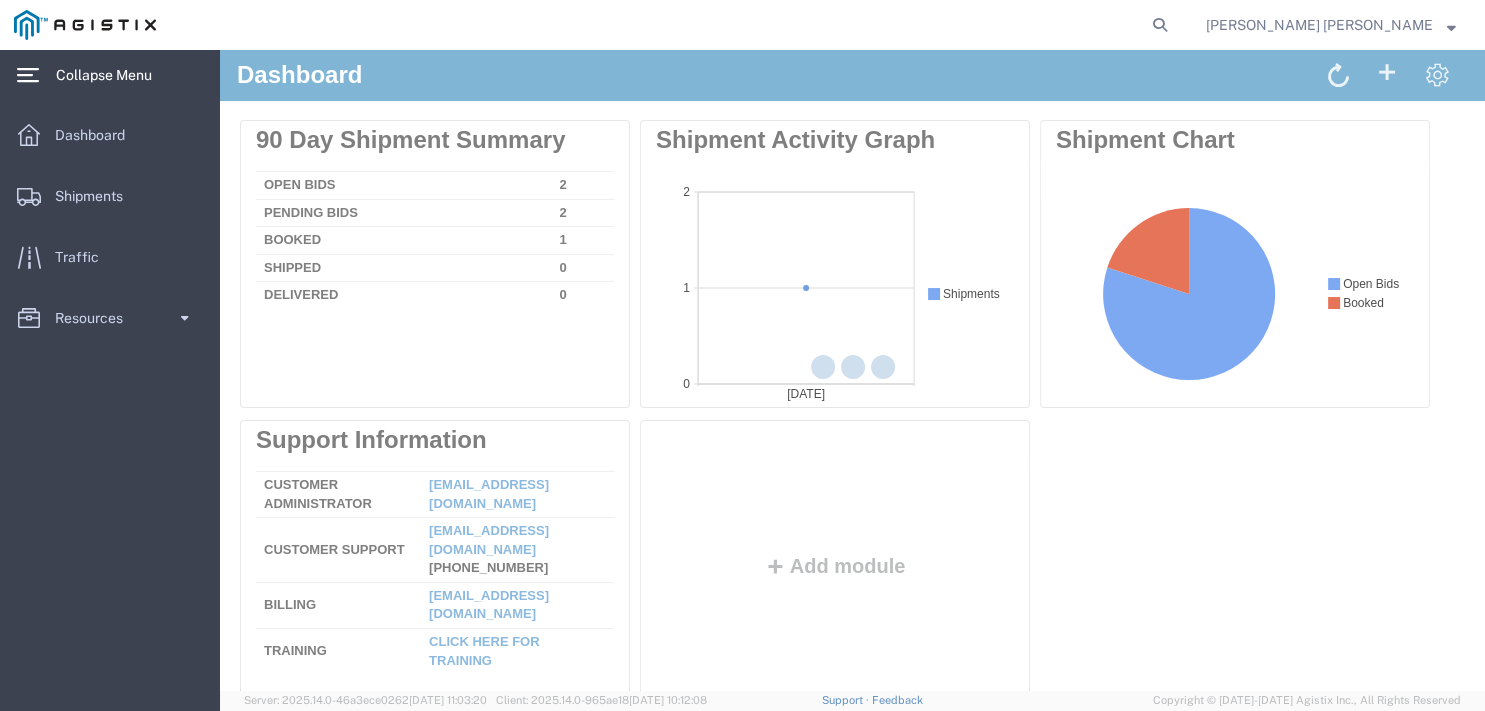 click on "main_menu
Created with Sketch.
Collapse Menu
Dashboard
Shipments
Traffic
Resources Address Book Saved Searches" 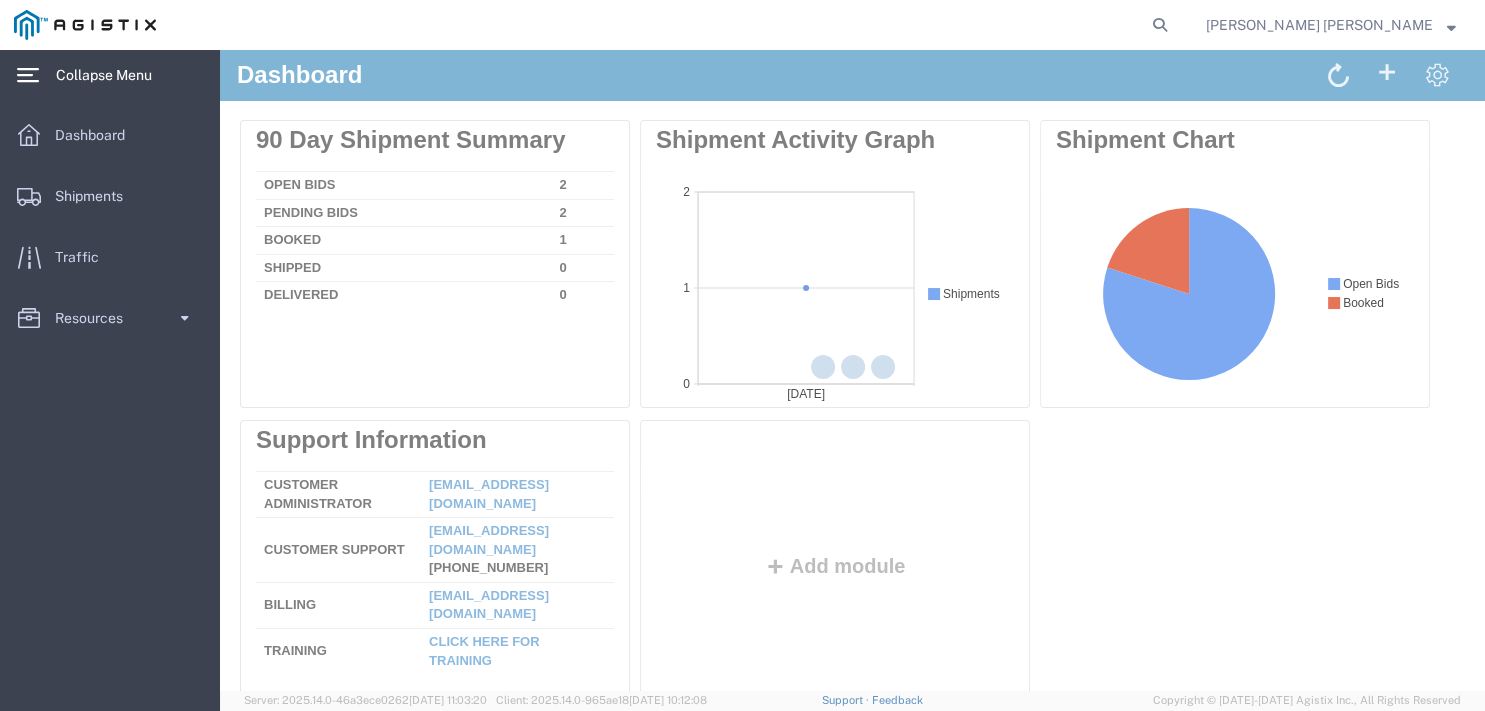 click on "Collapse Menu" 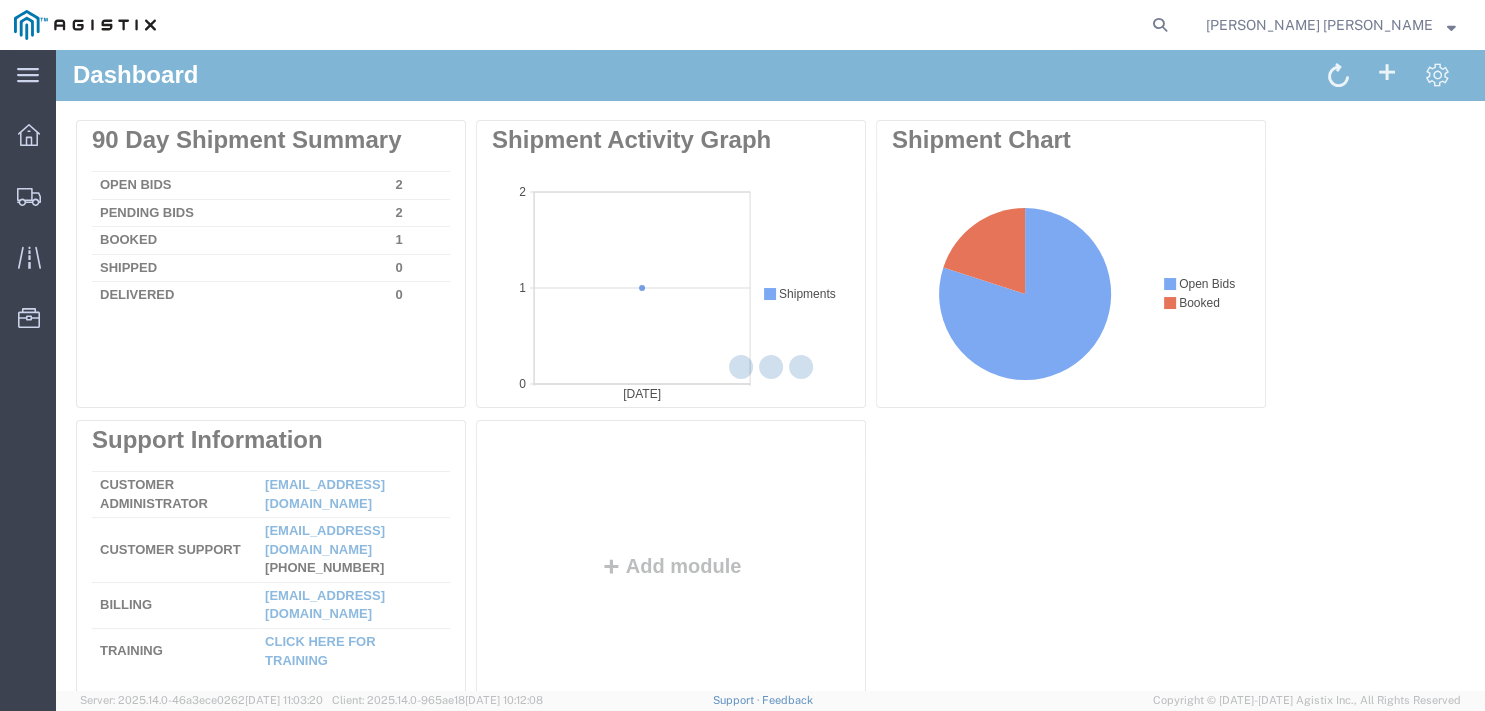 click at bounding box center (770, 370) 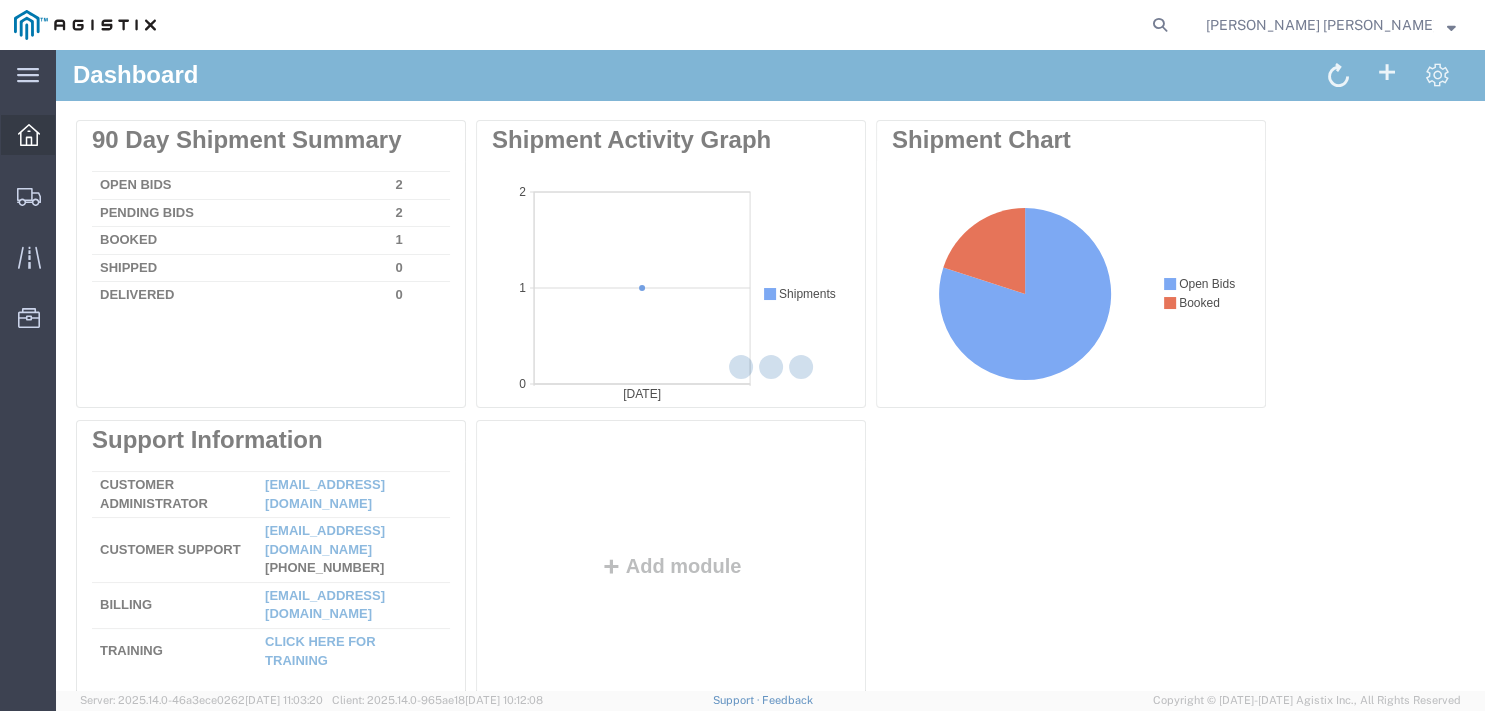 click 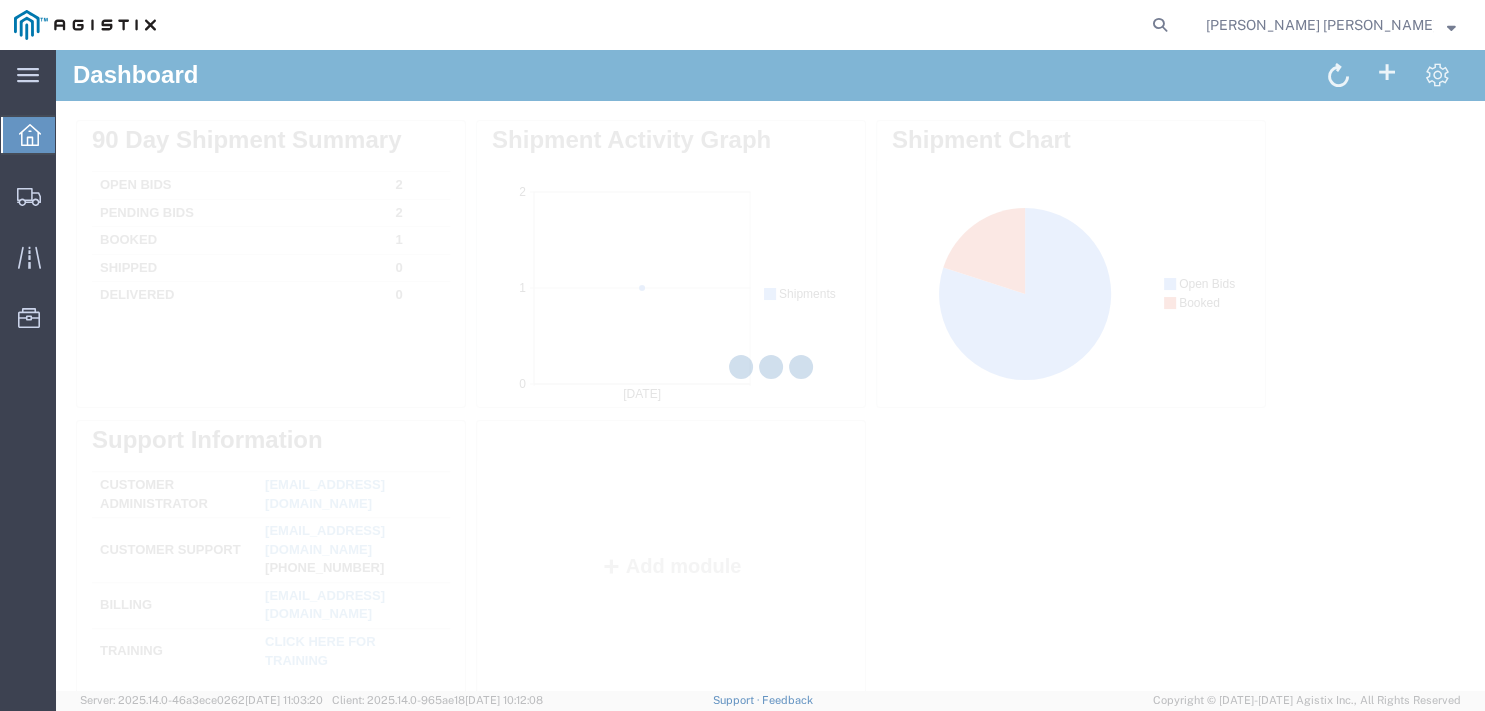 scroll, scrollTop: 0, scrollLeft: 0, axis: both 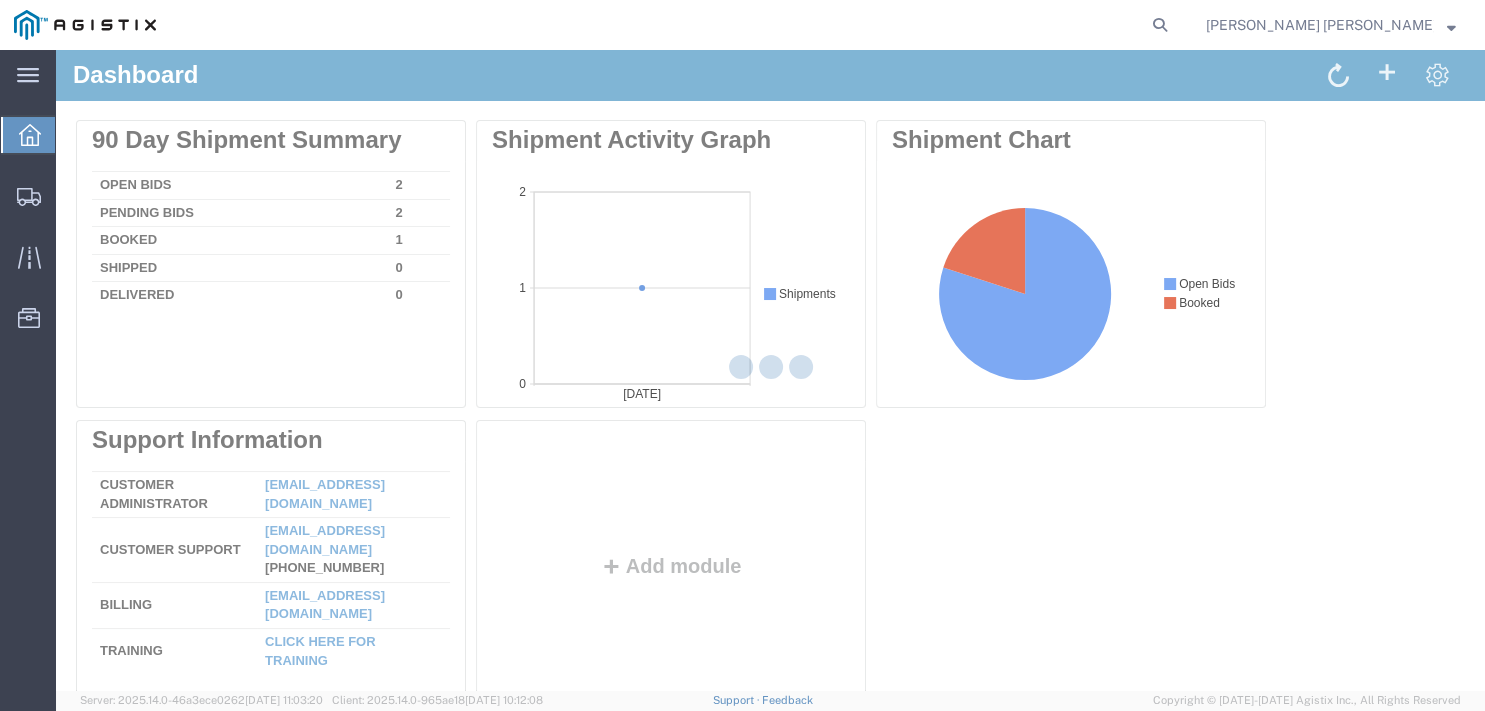 click at bounding box center [770, 370] 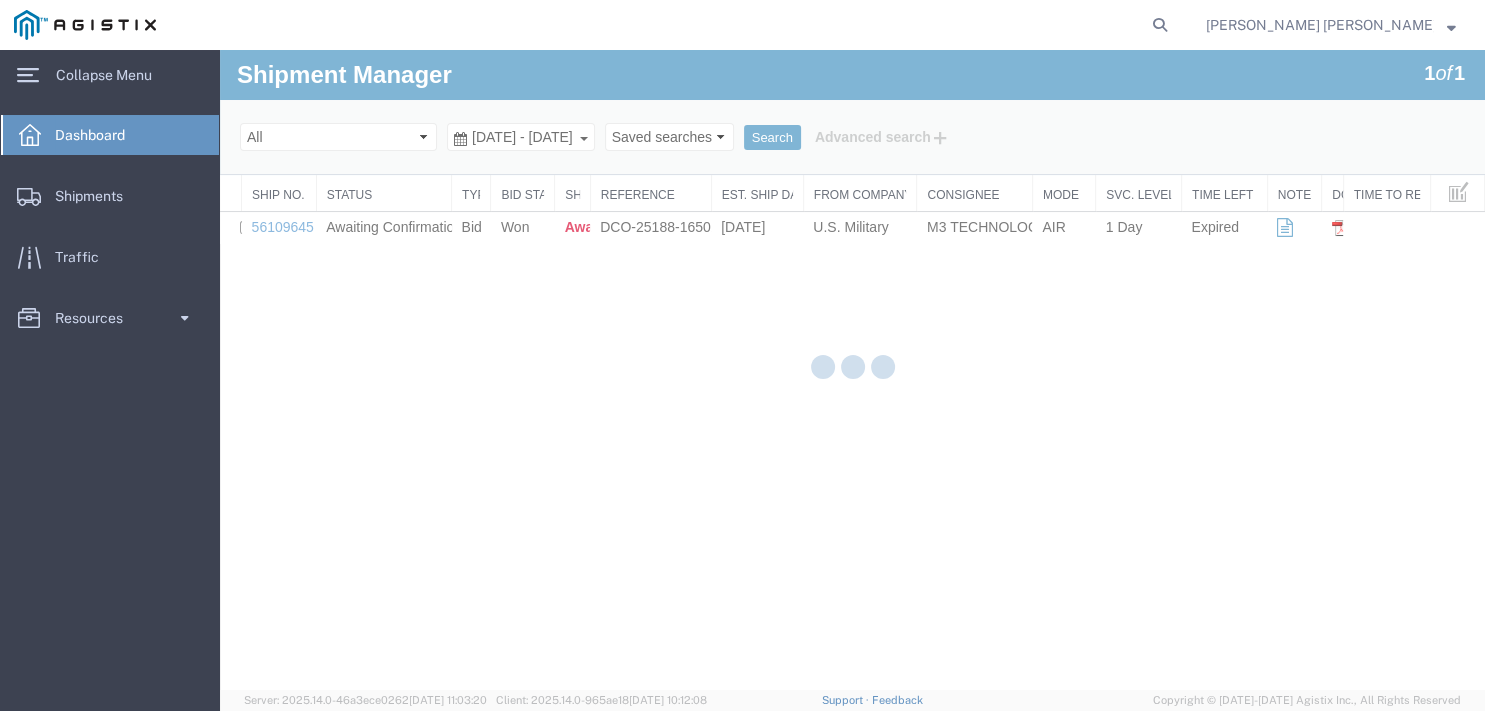 click on "Collapse Menu" 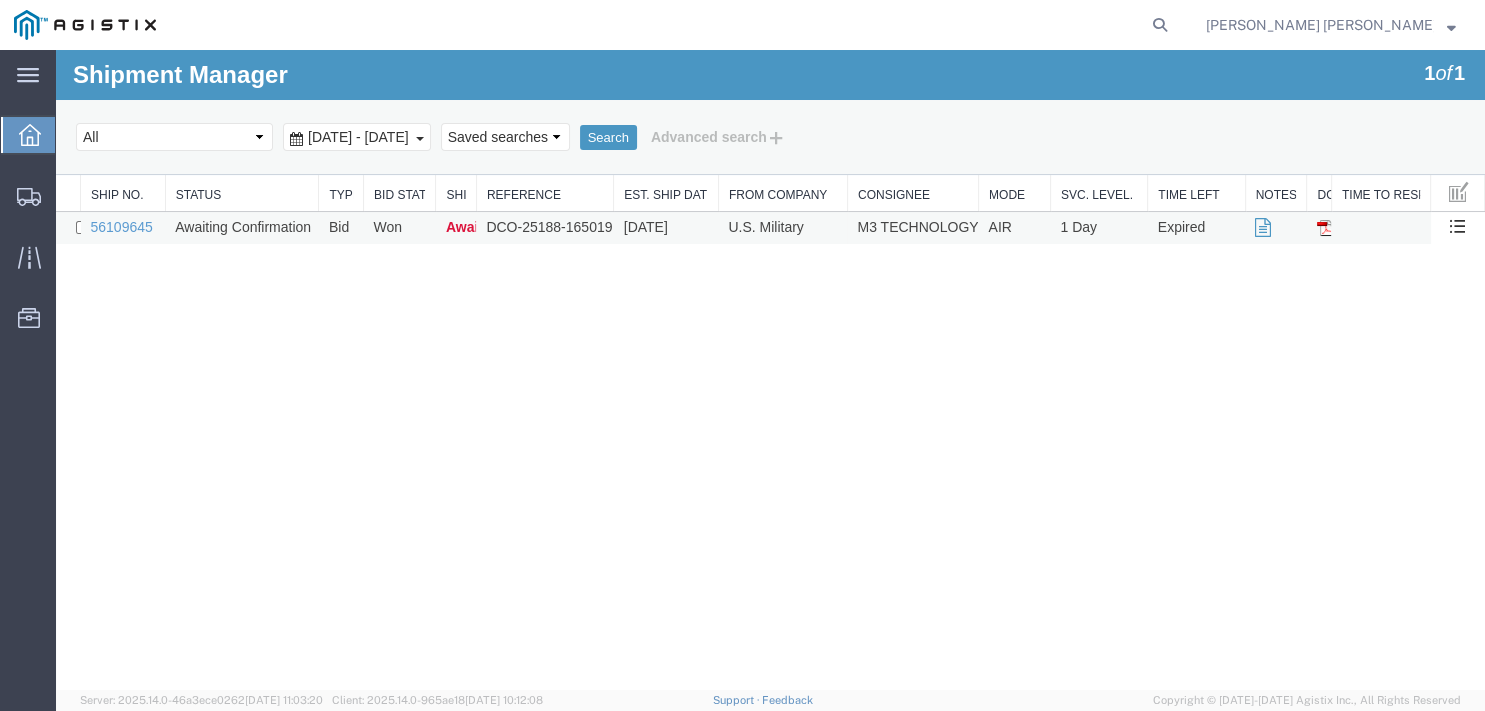 click on "56109645" at bounding box center [123, 228] 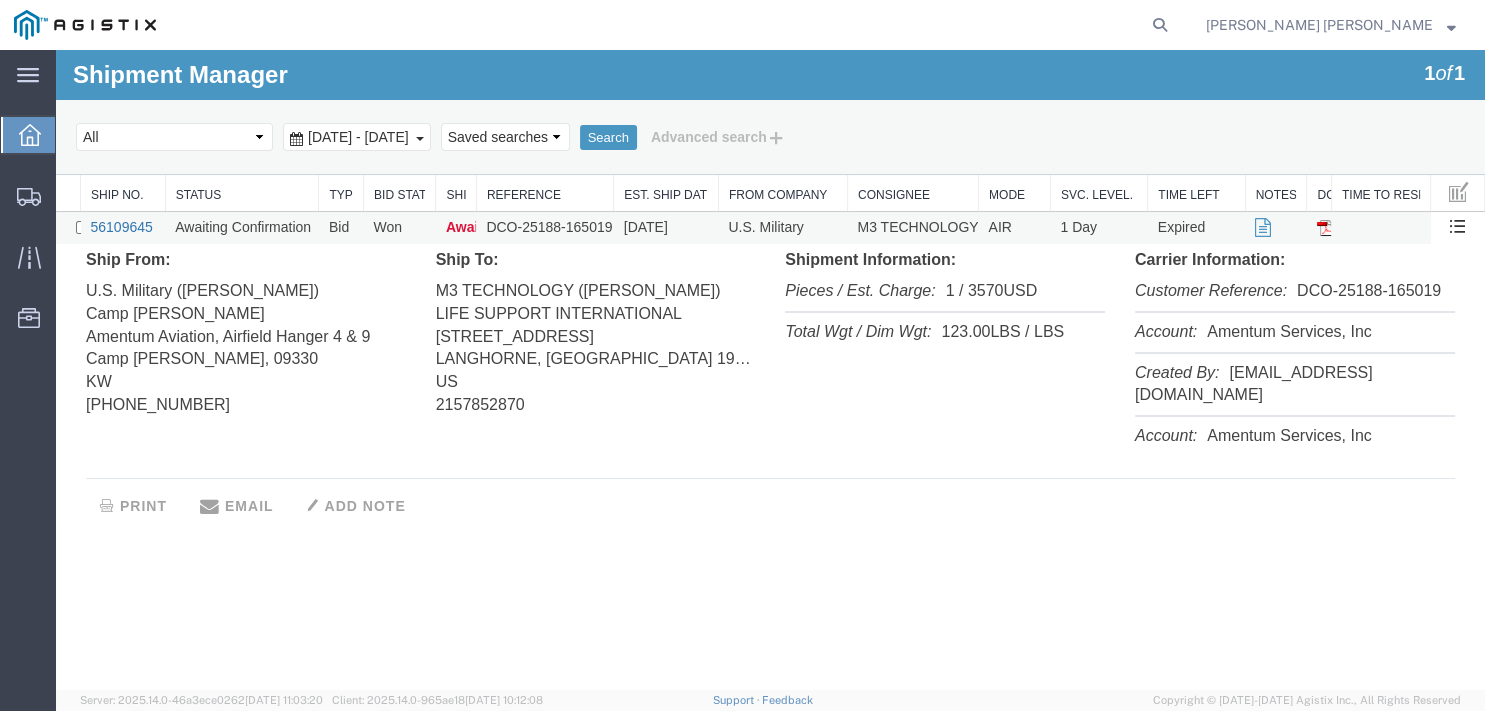 click on "56109645" at bounding box center [122, 227] 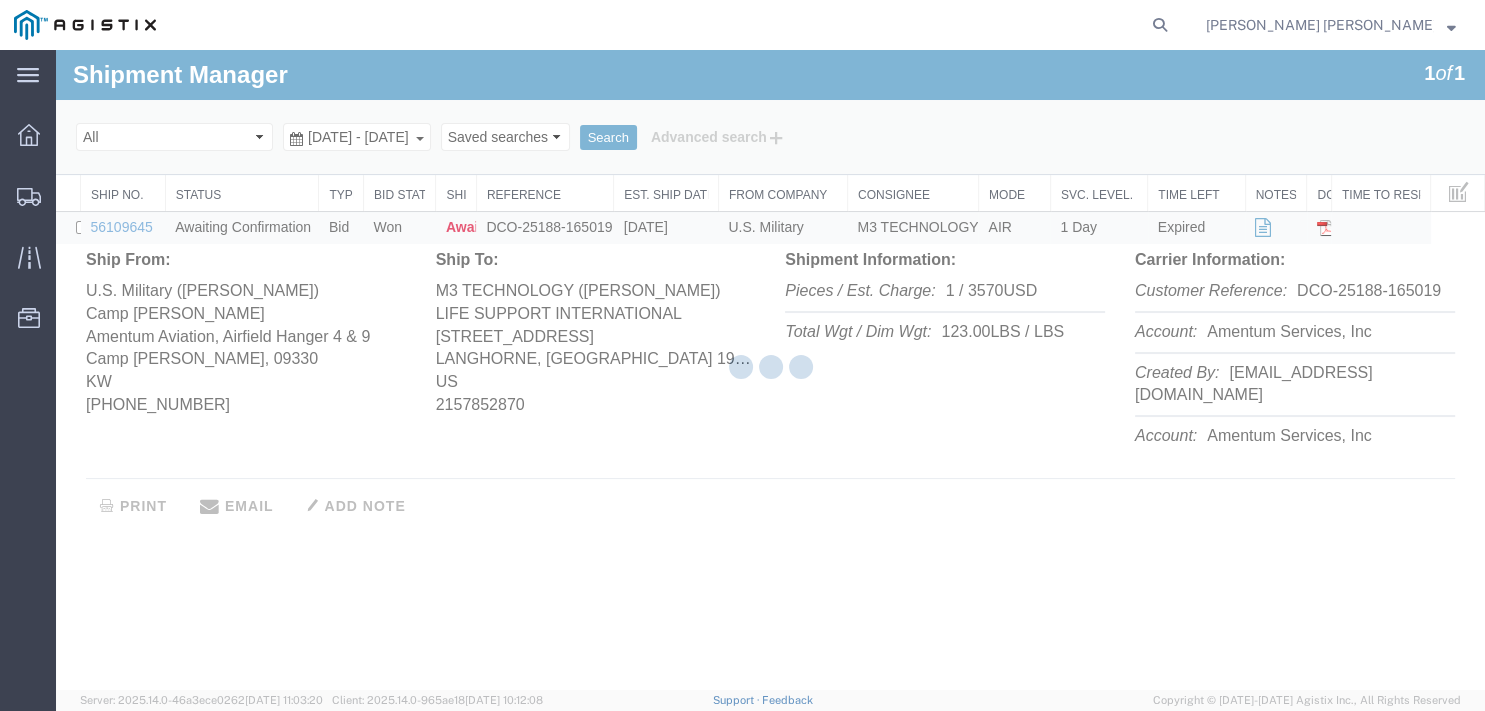 click at bounding box center [770, 370] 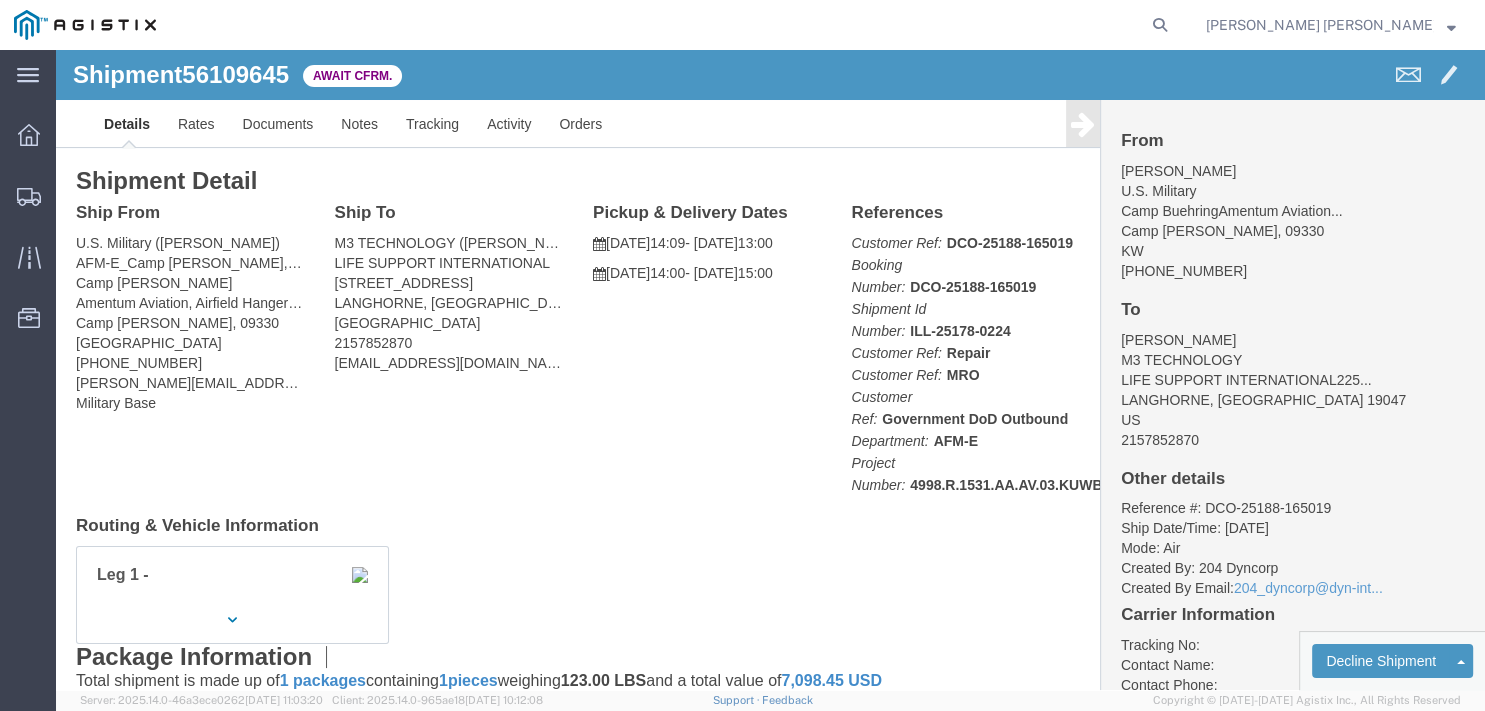 scroll, scrollTop: 105, scrollLeft: 0, axis: vertical 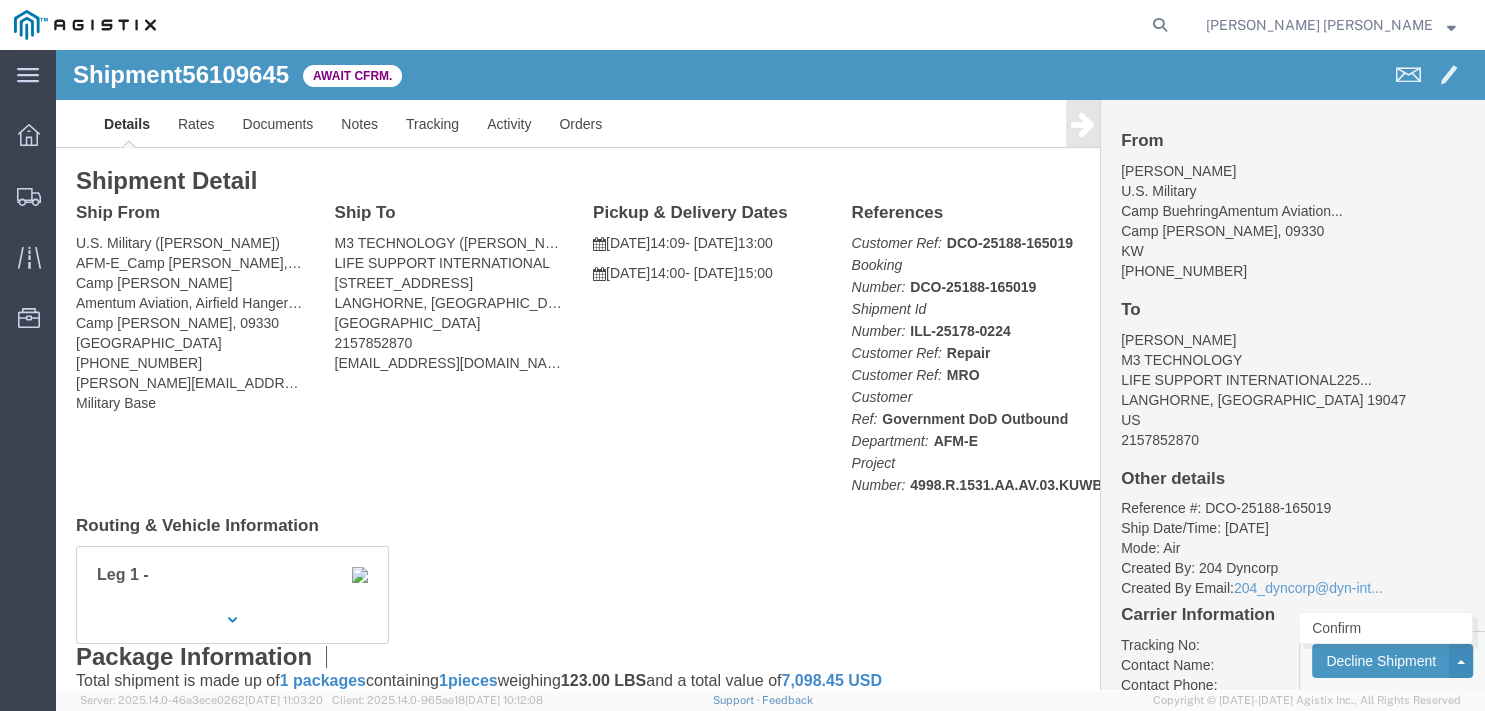 click 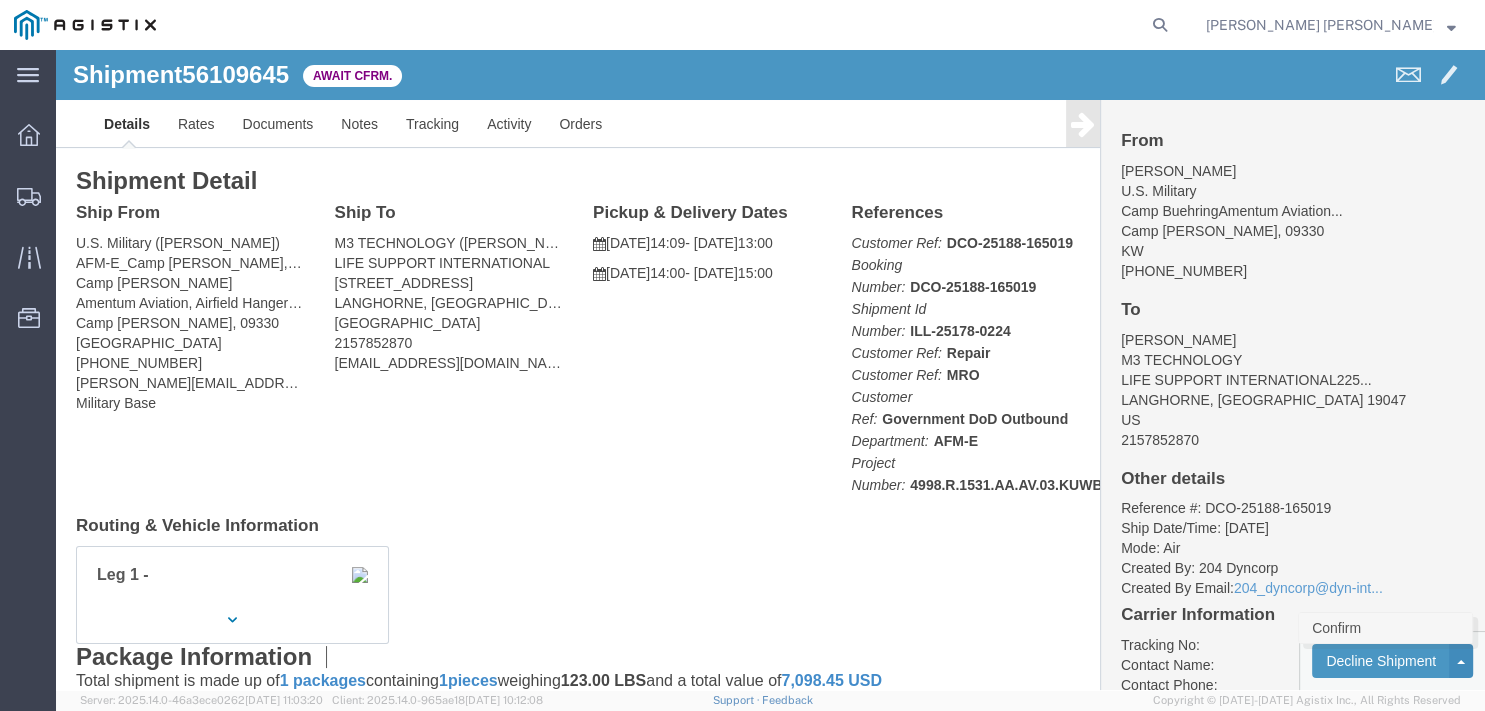 click on "Confirm" 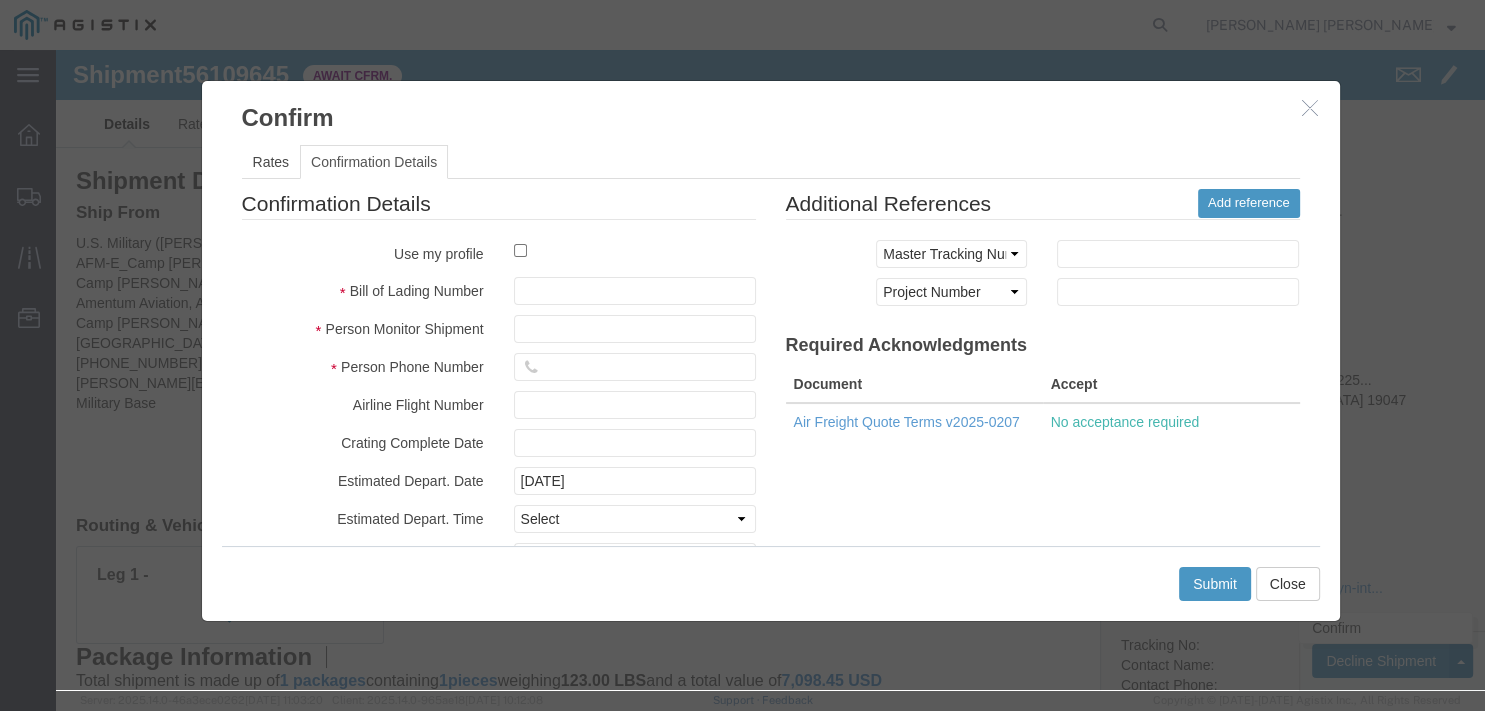 click 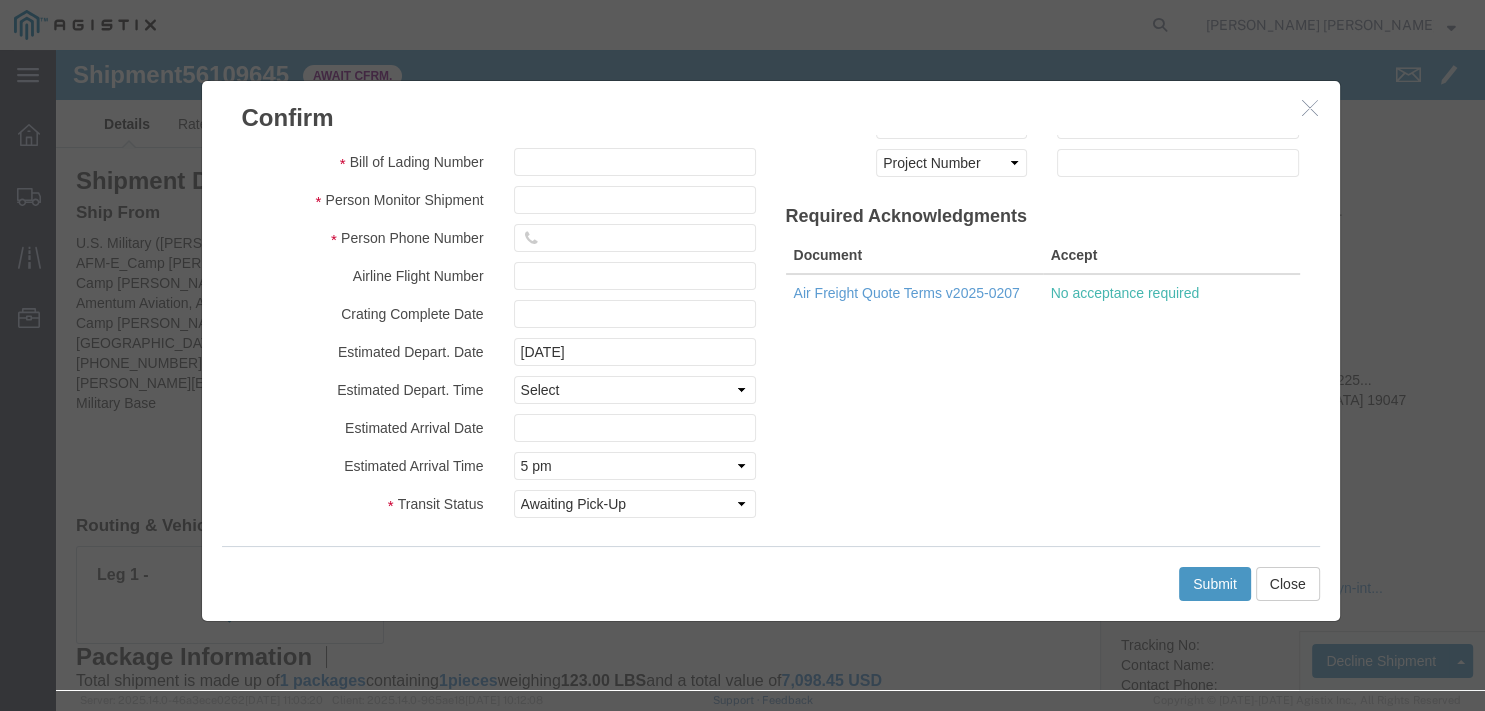 scroll, scrollTop: 135, scrollLeft: 0, axis: vertical 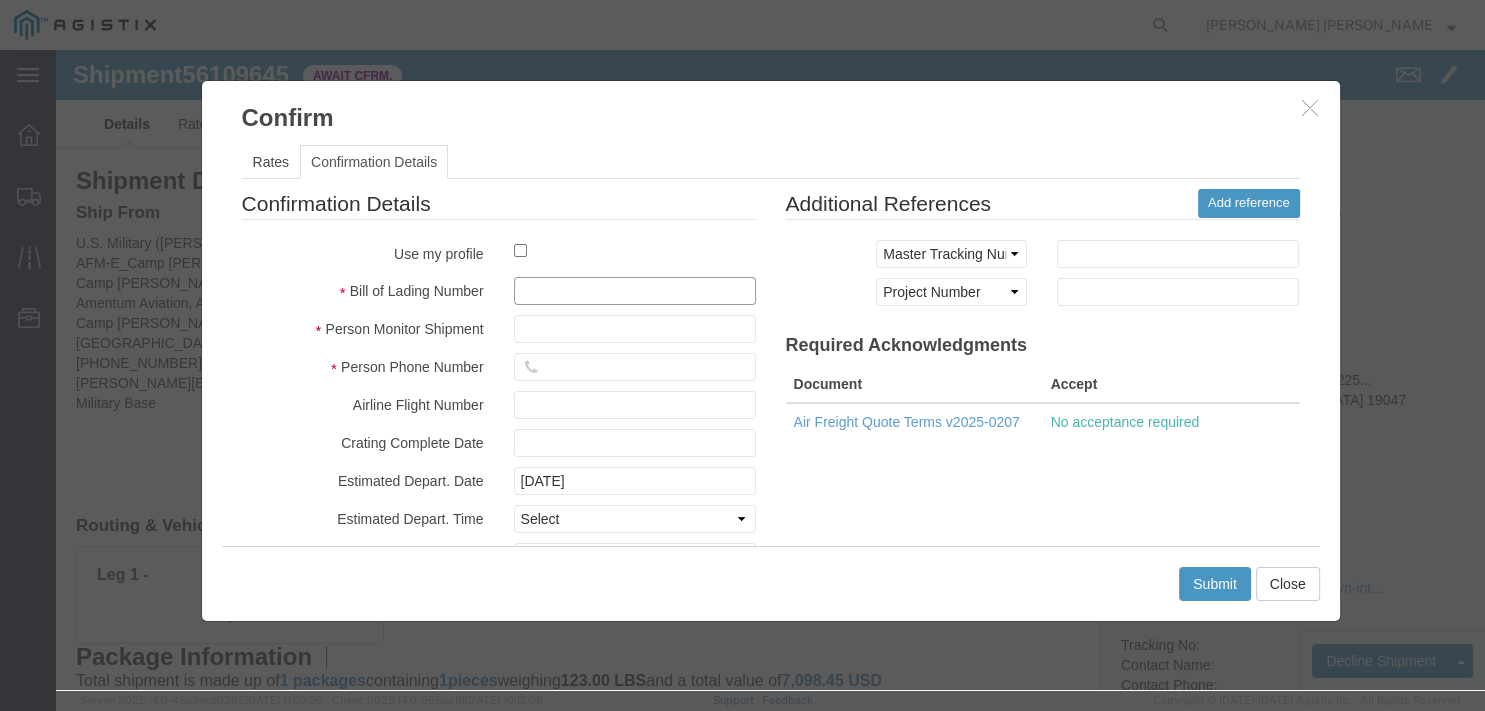 click 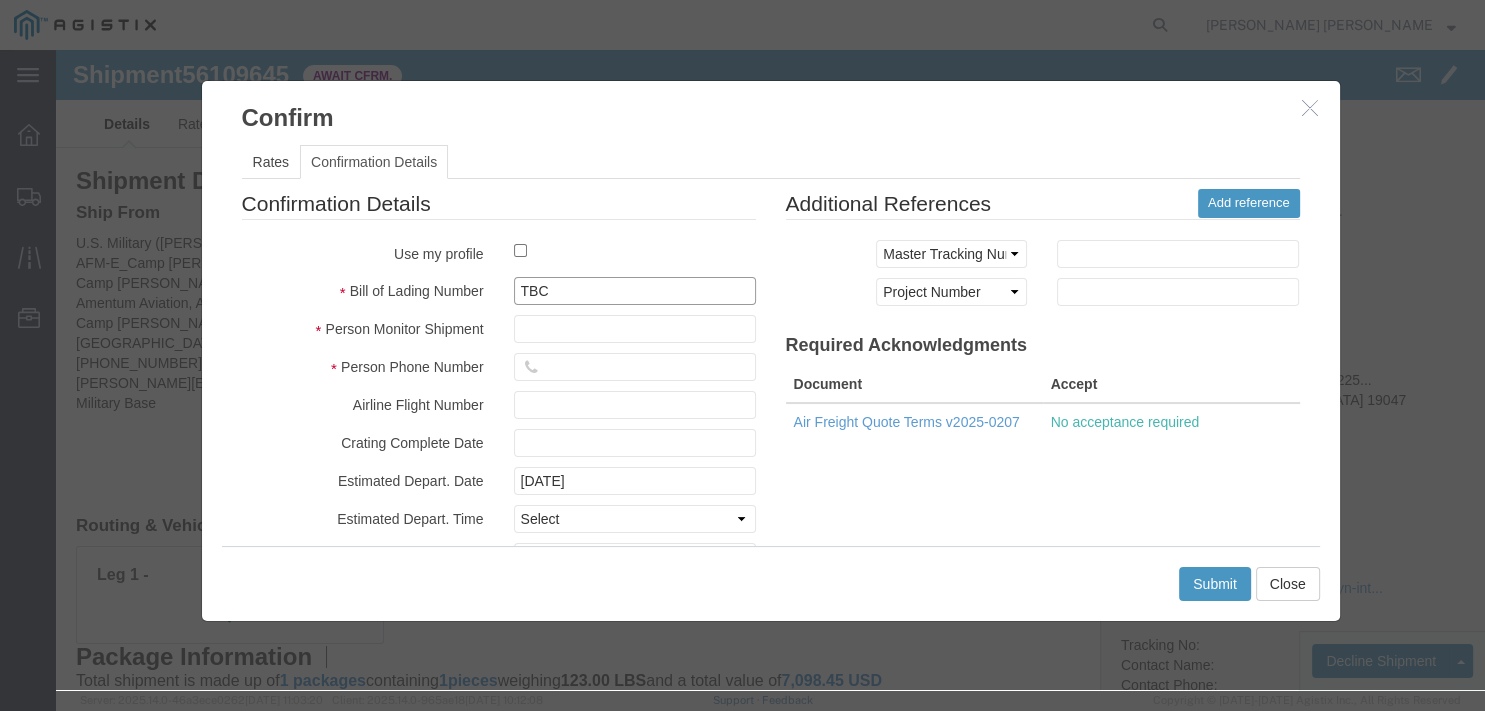 type on "TBC" 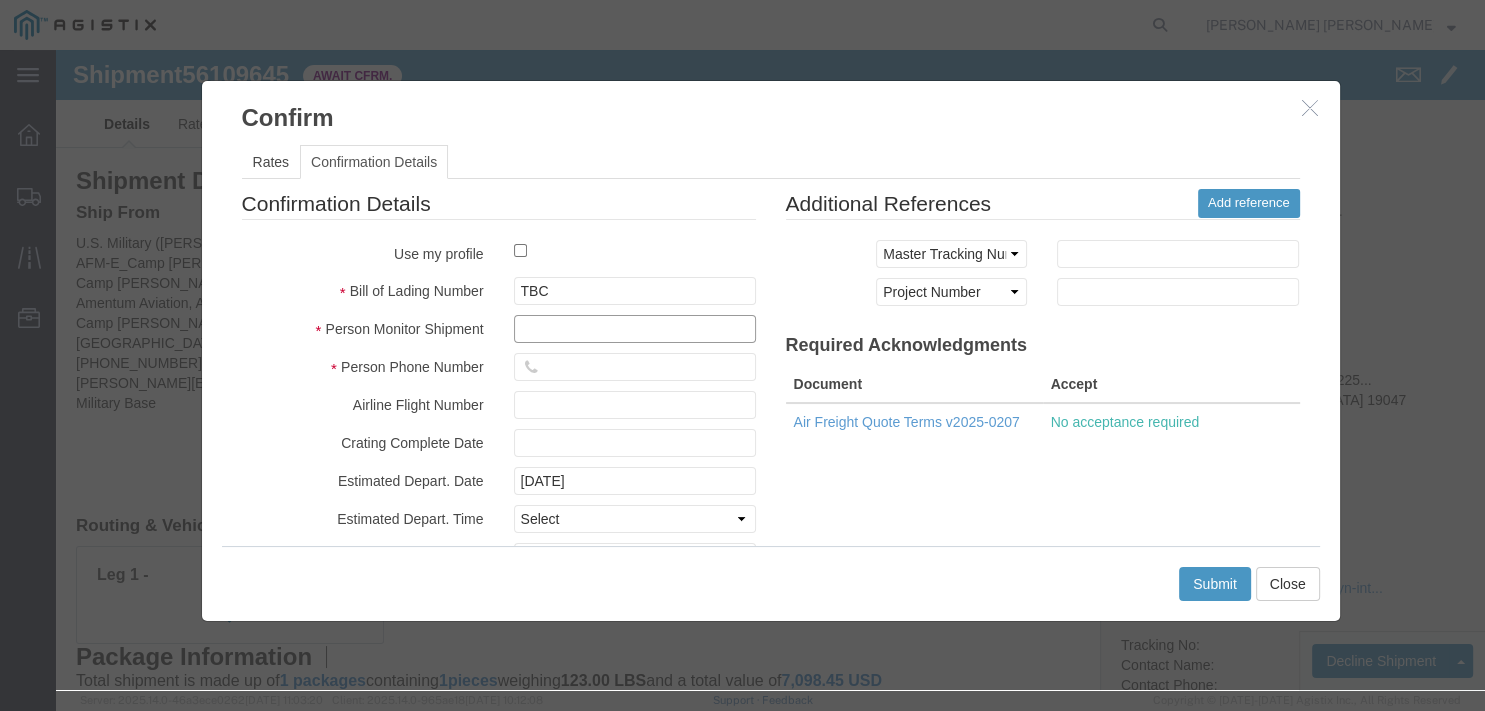 click 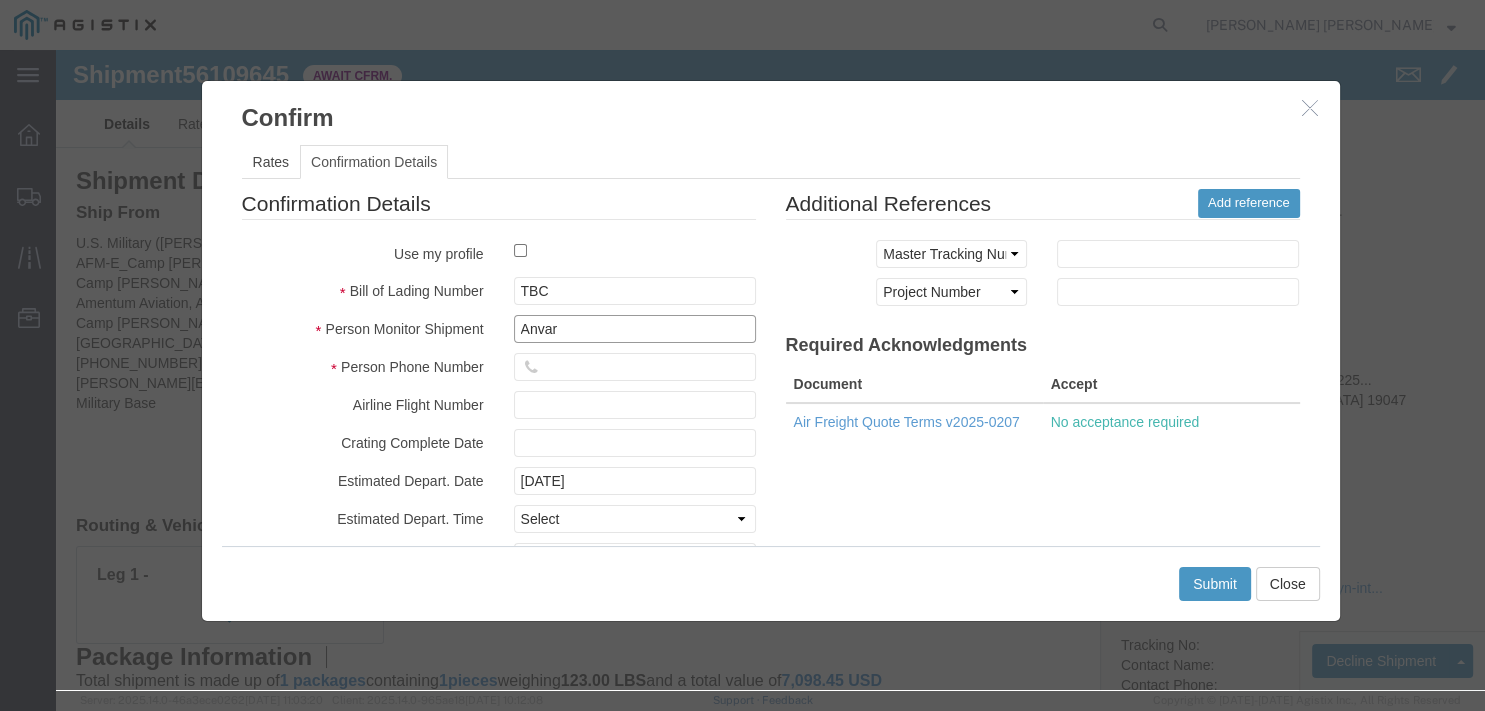 type on "Anvar" 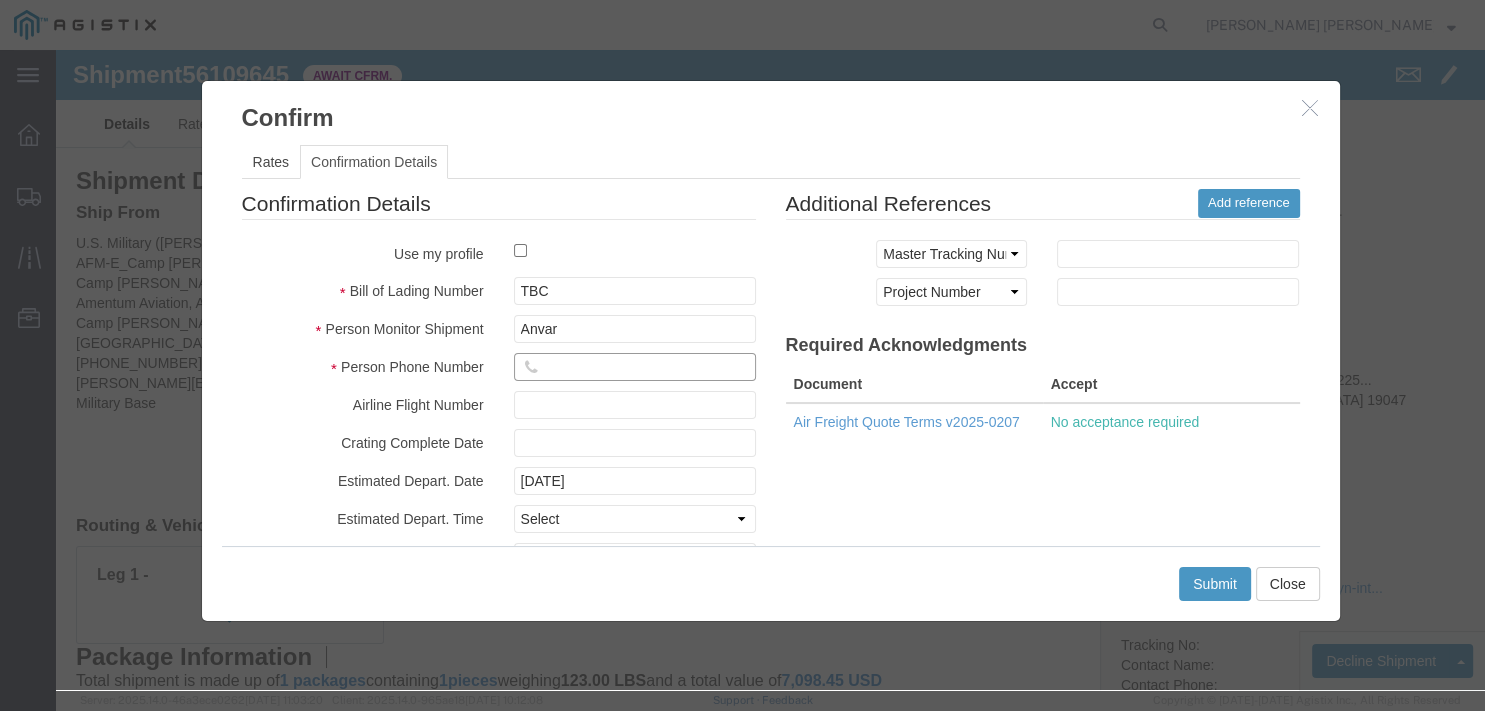 click 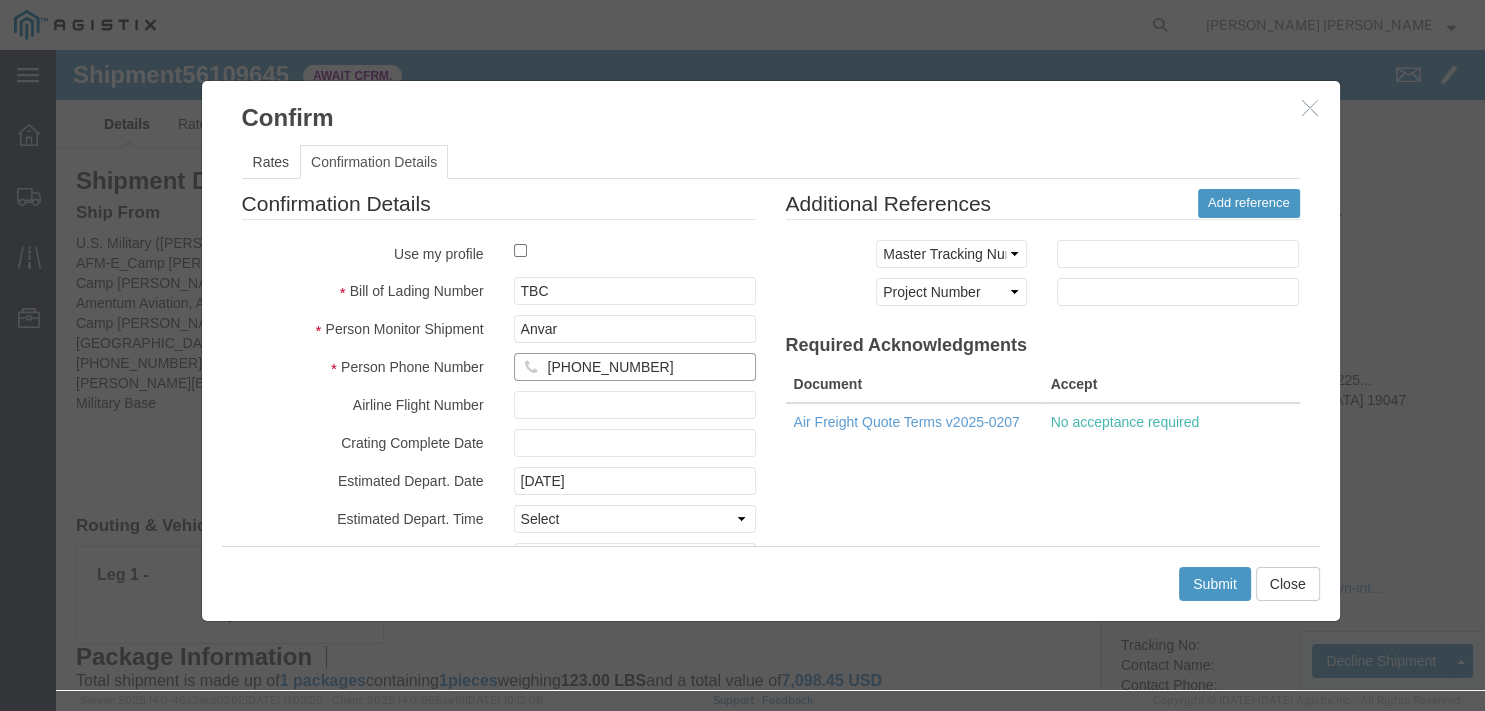 type on "[PHONE_NUMBER]" 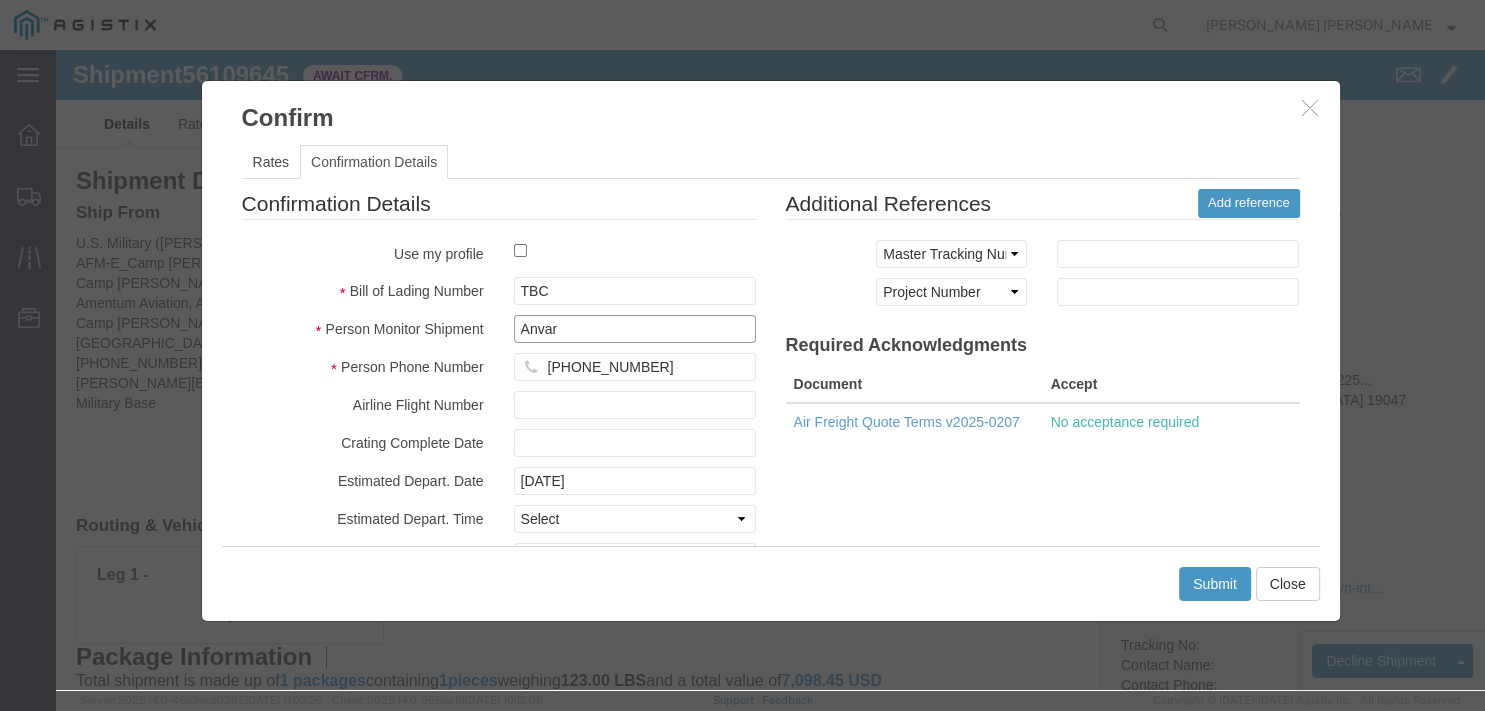 drag, startPoint x: 510, startPoint y: 277, endPoint x: 339, endPoint y: 275, distance: 171.01169 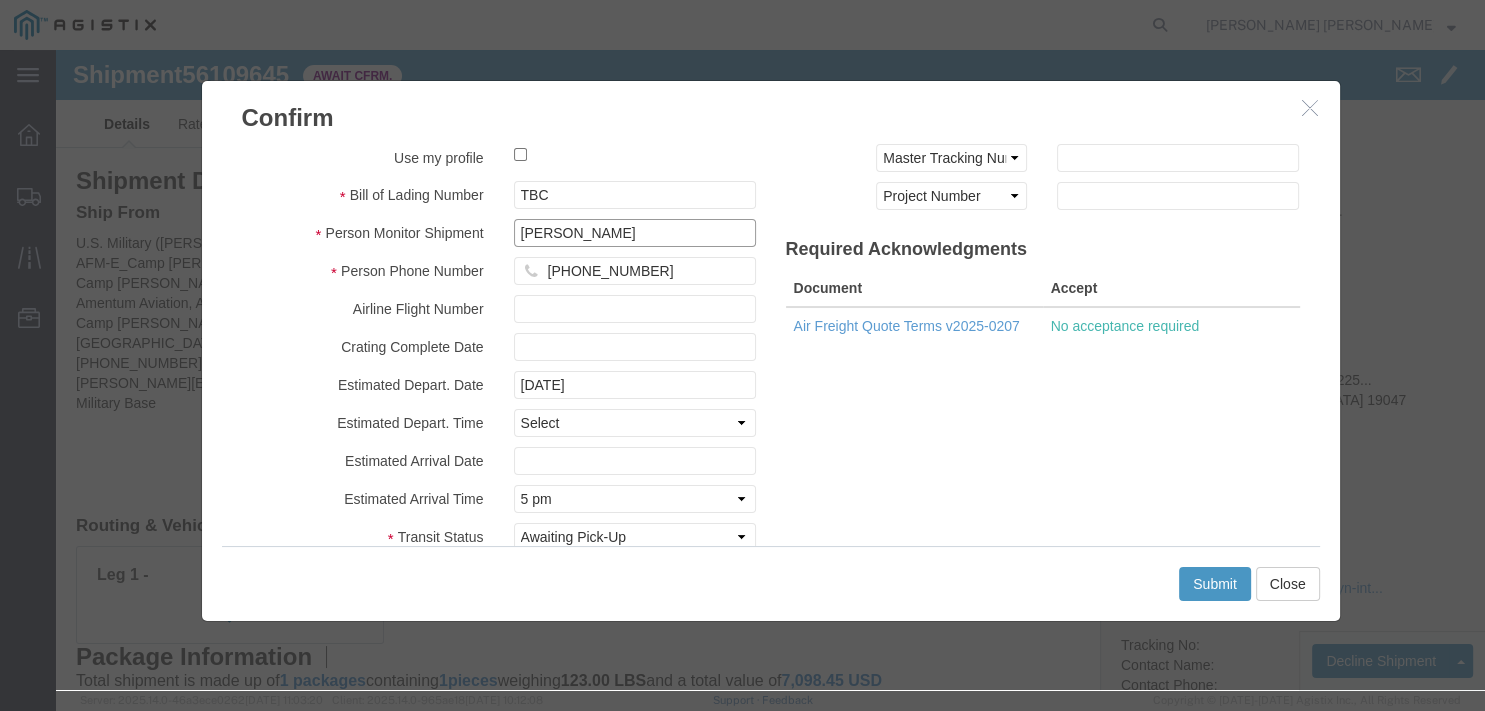 scroll, scrollTop: 135, scrollLeft: 0, axis: vertical 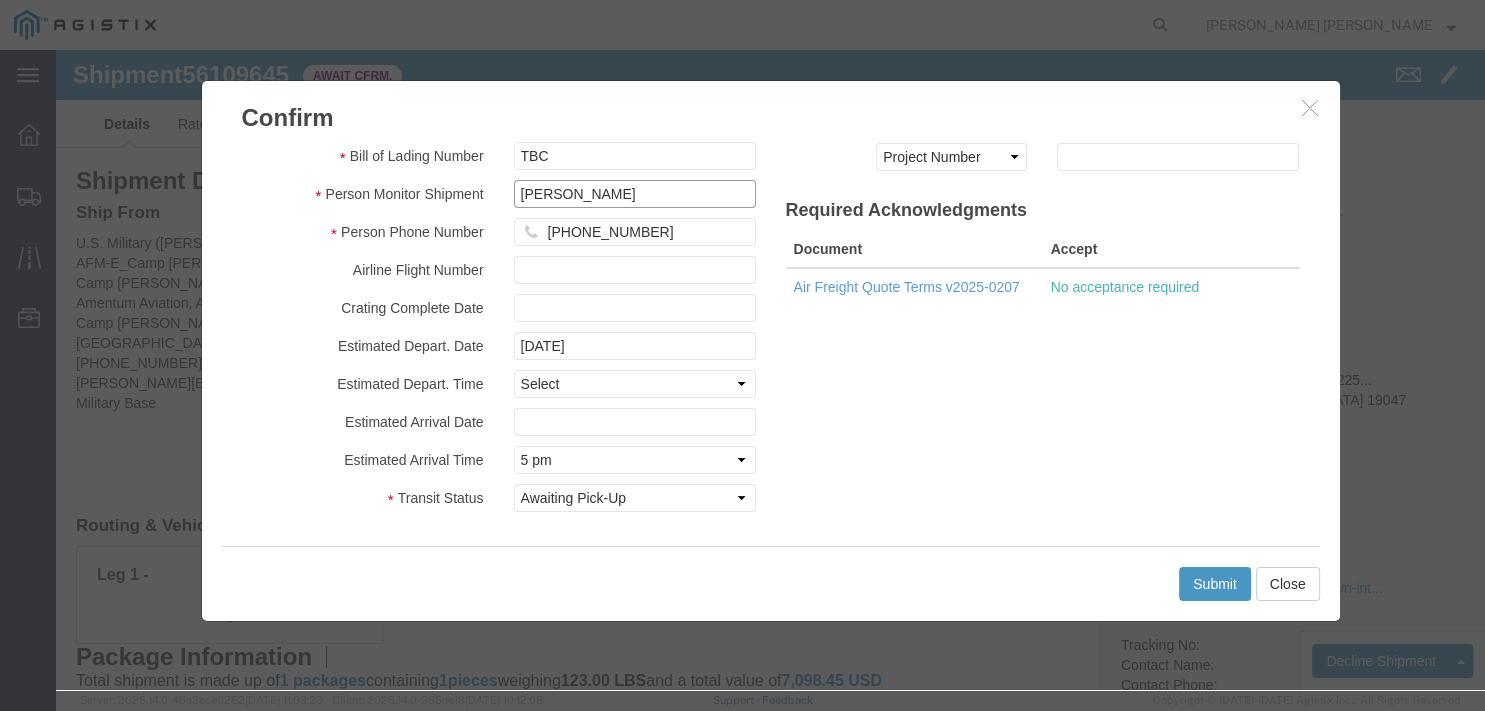 type on "[PERSON_NAME]" 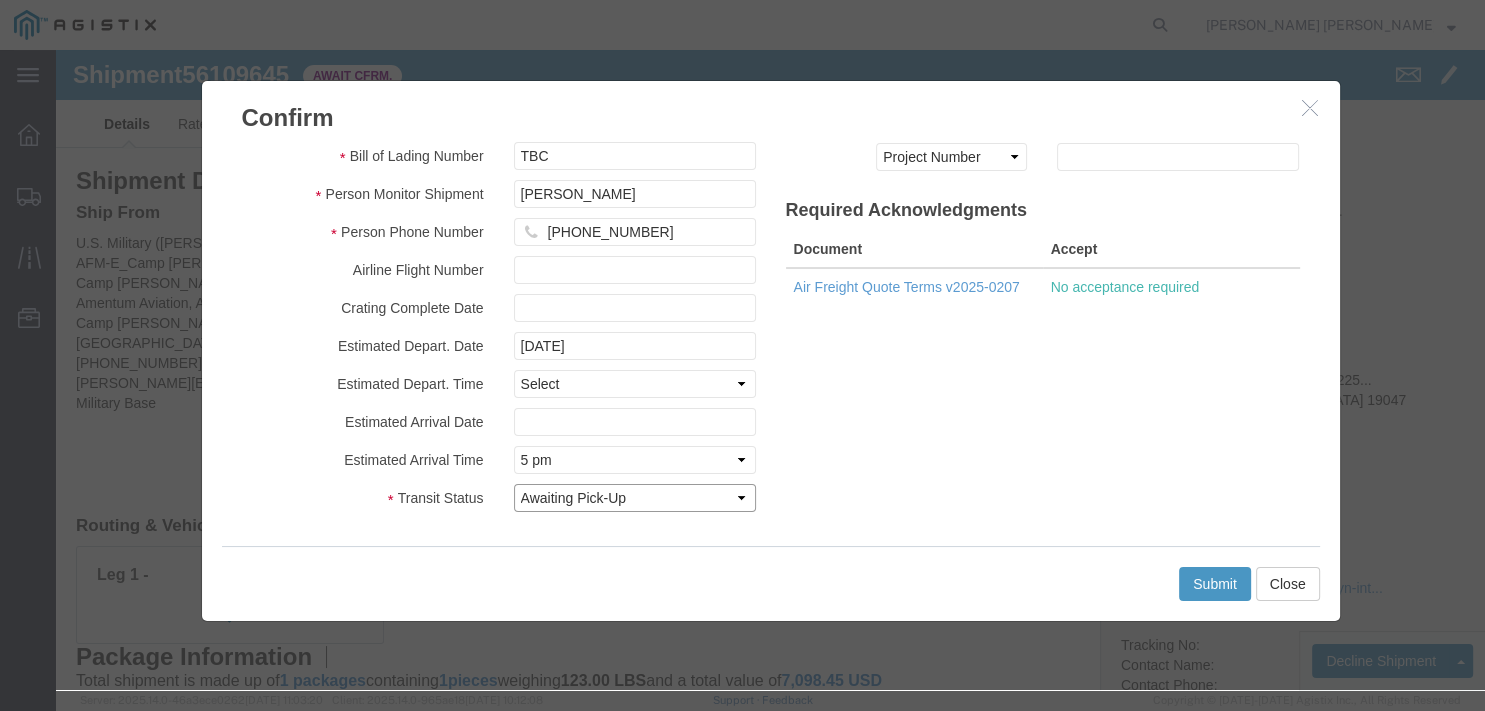 click on "Select Customs Delay TSA Screening Cleared Customs Cargo Damaged USDA Hold Depart Terminal Location Fully Released Awaiting Pick-Up FDA Released DEA Hold Intact Partial Pick-Up Other Delay Entry Docs Received Export Customs Sent USDA Released Mechanical Delay Delivered DEA Intensive/Exam Attempted Pick-Up Estimated date / time for ETA Shipment On-Hold Flight Update Forwarded Missed Pick-Up Arrival Notice Imported Unloaded In-Transit Loaded Pick-Up Dock Closed Trailer Dropped Depart Delivery Location FDA Exam Picked Up Delivery Dock Closed Attempted Delivery Shipment Re-icing Pick-Up Appointment Scheduled Proof of del Confirmed on Board Export Customs Cleared Package Available Out for Delivery Documents Uploaded Partial Delivery FDA Hold Delivery Appointment Scheduled Shipment On-Hand origin Arrival Notice Available FDA Review Loading Started Awaiting Customs Clearance ISF filed Arrive at Terminal Location Weather Delay In-Transit with Partner Cargo-Offloaded Flight Arrived Entry Submitted Returning to Sender" 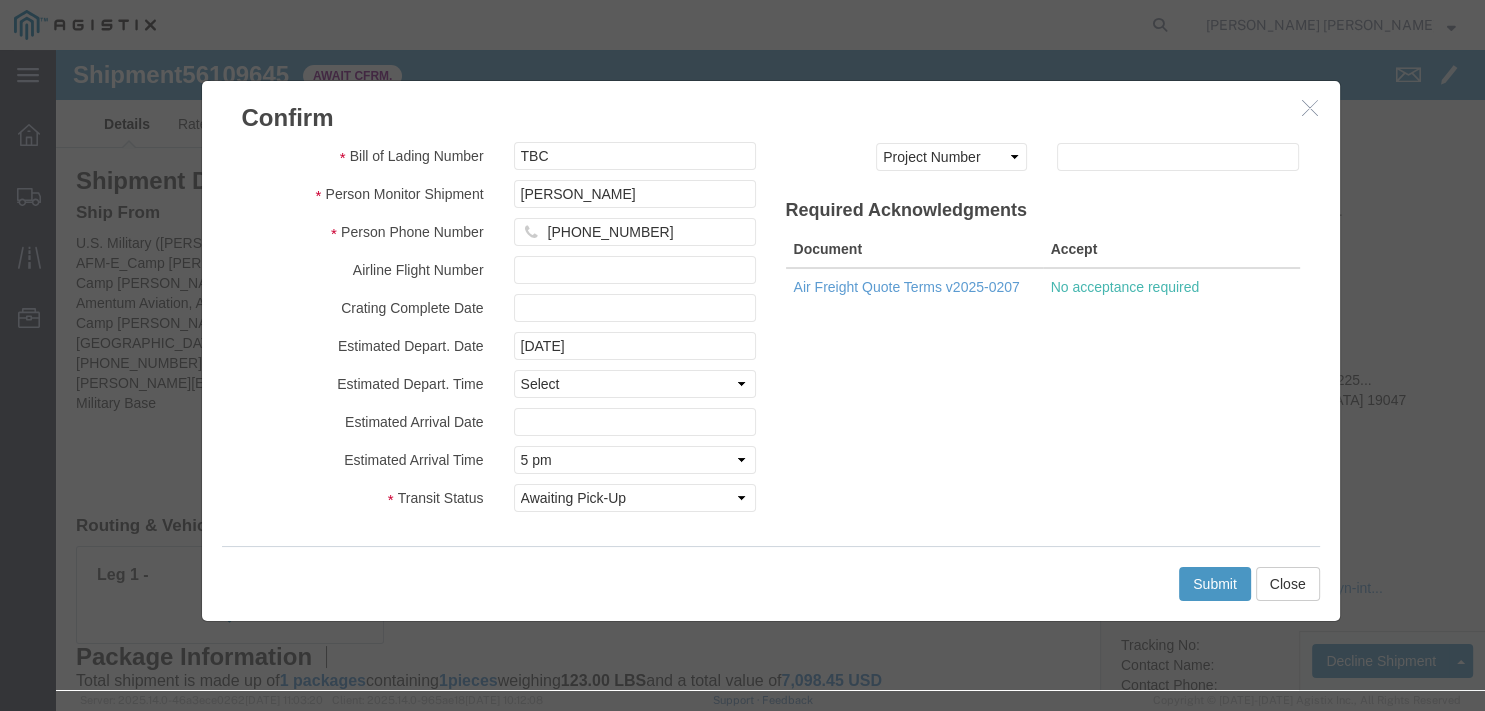 click on "Confirmation Details
Use my profile
Bill of Lading Number
TBC
Person Monitor Shipment
[PERSON_NAME]
Person Phone Number
[PHONE_NUMBER]
Airline Flight Number
Crating Complete Date
Estimated Depart. Date
[DATE]
Estimated Depart. Time
Select Midnight 1 am 2 am 3 am 4 am 5 am 6 am 7 am 8 am 9 am 10 am 11 am 12 Noon 1 pm 2 pm 3 pm 4 pm 5 pm 6 pm 7 pm 8 pm 9 pm 10 pm 11 pm Midnight
Estimated Arrival Date
Estimated Arrival Time
Select Midnight 1 am 2 am 3 am 4 am 5 am 6 am 7 am 8 am 9 am 10 am 11 am 12 Noon 1 pm 2 pm 3 pm 4 pm 5 pm 6 pm 7 pm 8 pm 9 pm 10 pm 11 pm Midnight
Transit Status
Select Customs Delay TSA Screening Cleared Customs Cargo Damaged USDA Hold Depart Terminal Location Fully Released Awaiting Pick-Up FDA Released DEA Hold Intact Partial Pick-Up Other Delay Entry Docs Received Export Customs Sent USDA Released Mechanical Delay Delivered DEA Intensive/Exam" 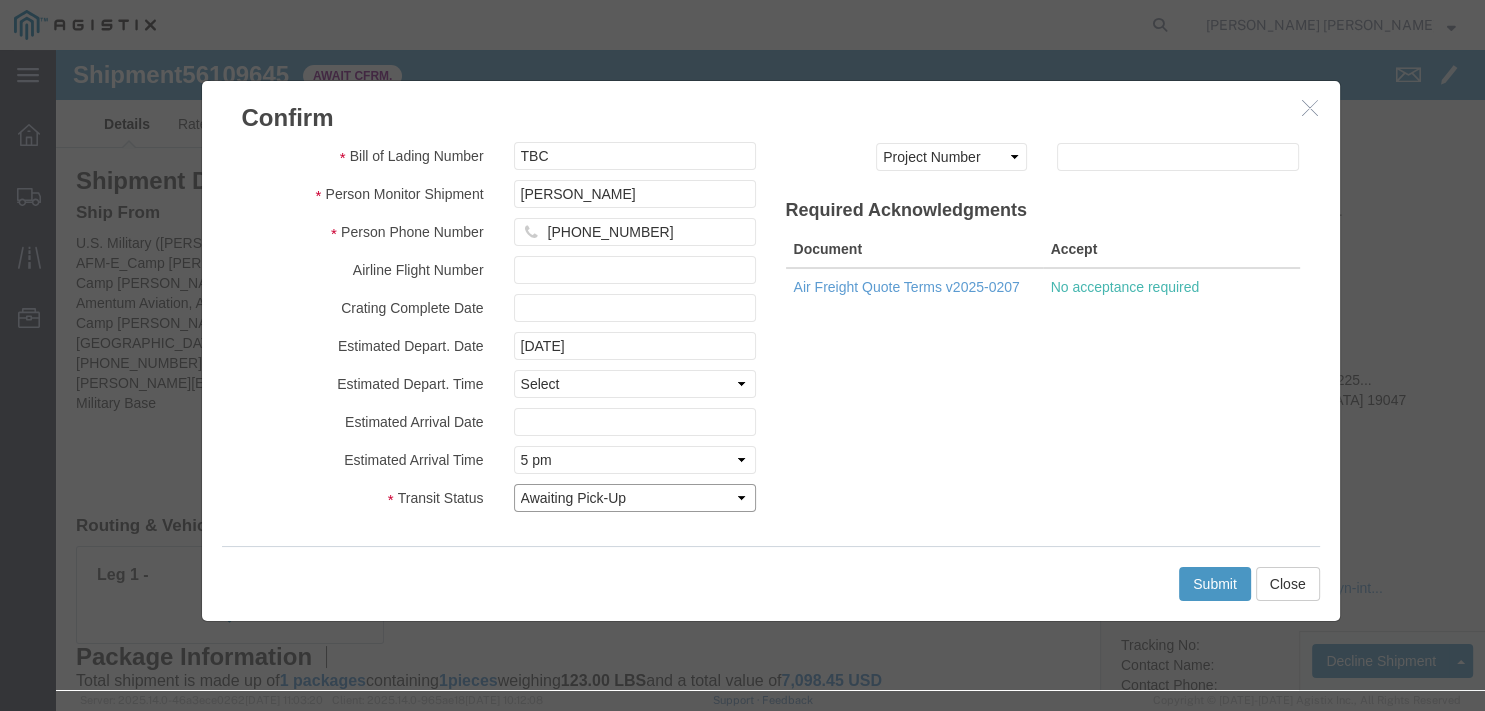click on "Awaiting Pick-Up" 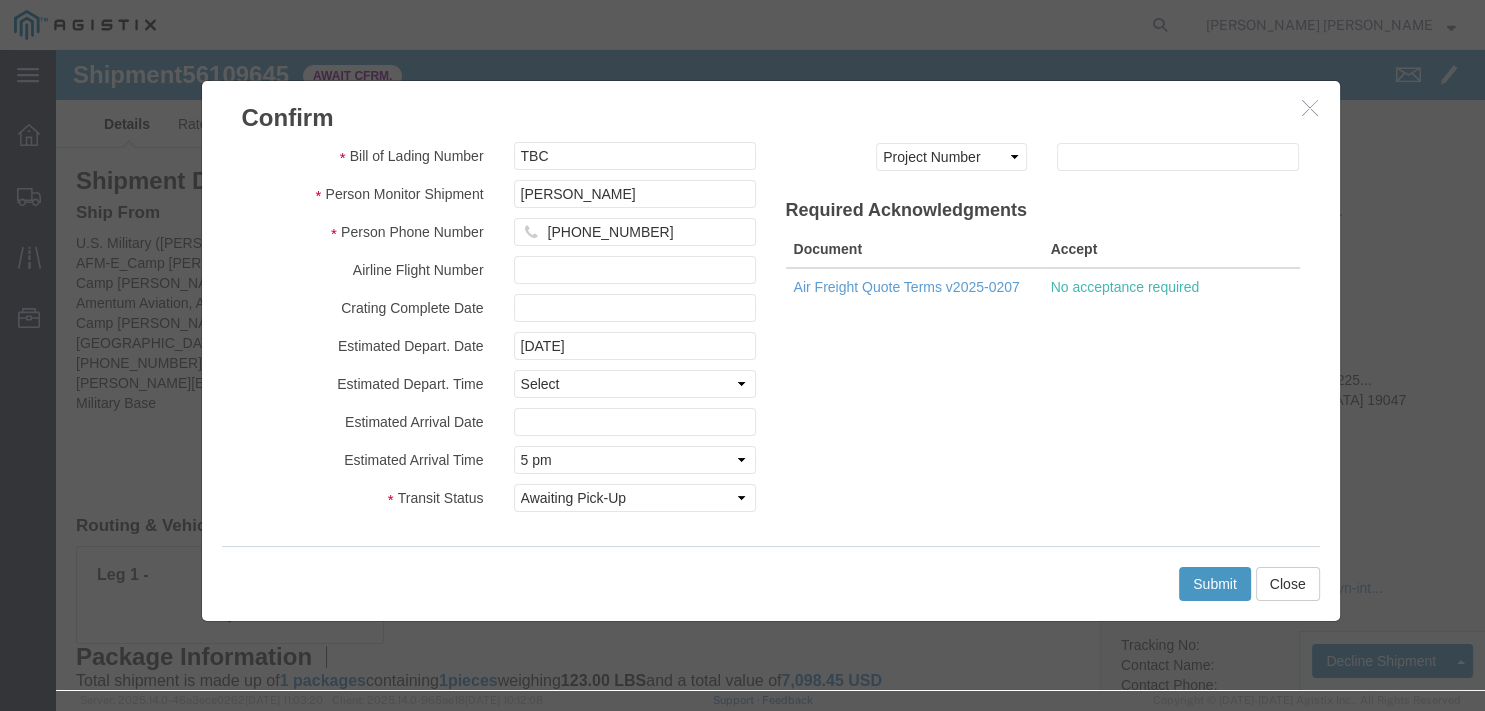 click on "Confirmation Details
Use my profile
Bill of Lading Number
TBC
Person Monitor Shipment
[PERSON_NAME]
Person Phone Number
[PHONE_NUMBER]
Airline Flight Number
Crating Complete Date
Estimated Depart. Date
[DATE]
Estimated Depart. Time
Select Midnight 1 am 2 am 3 am 4 am 5 am 6 am 7 am 8 am 9 am 10 am 11 am 12 Noon 1 pm 2 pm 3 pm 4 pm 5 pm 6 pm 7 pm 8 pm 9 pm 10 pm 11 pm Midnight
Estimated Arrival Date
Estimated Arrival Time
Select Midnight 1 am 2 am 3 am 4 am 5 am 6 am 7 am 8 am 9 am 10 am 11 am 12 Noon 1 pm 2 pm 3 pm 4 pm 5 pm 6 pm 7 pm 8 pm 9 pm 10 pm 11 pm Midnight
Transit Status
Select Customs Delay TSA Screening Cleared Customs Cargo Damaged USDA Hold Depart Terminal Location Fully Released Awaiting Pick-Up FDA Released DEA Hold Intact Partial Pick-Up Other Delay Entry Docs Received Export Customs Sent USDA Released Mechanical Delay Delivered DEA Intensive/Exam" 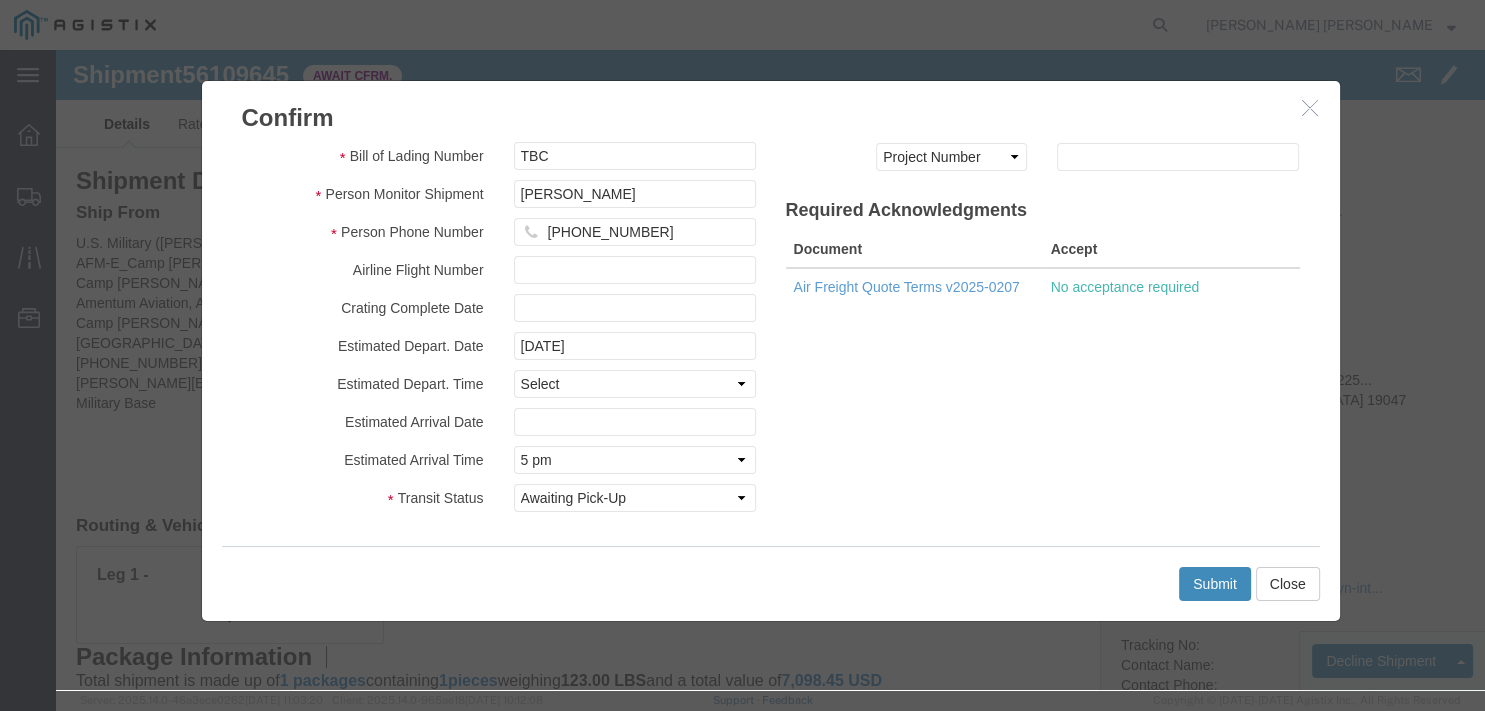 click on "Submit" 